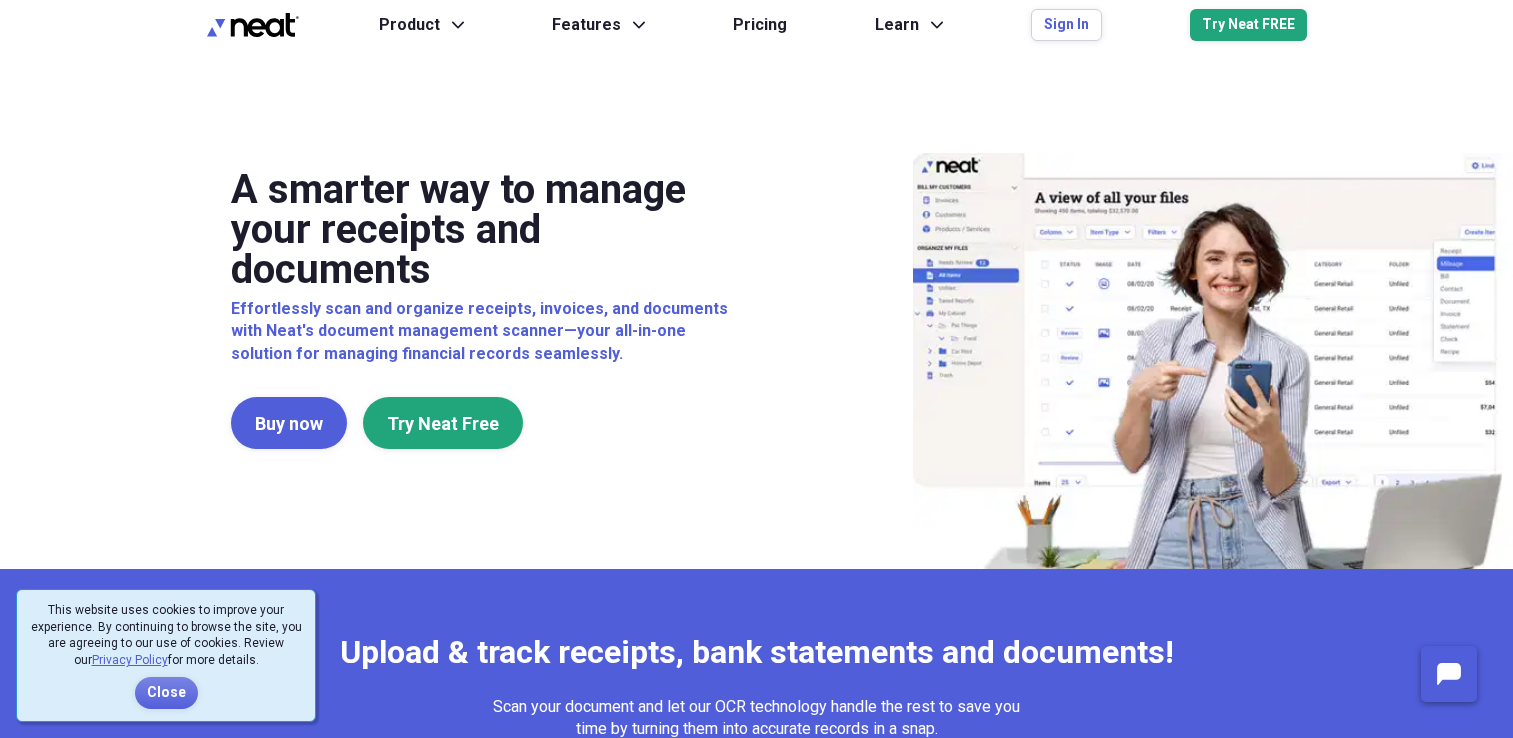 scroll, scrollTop: 0, scrollLeft: 0, axis: both 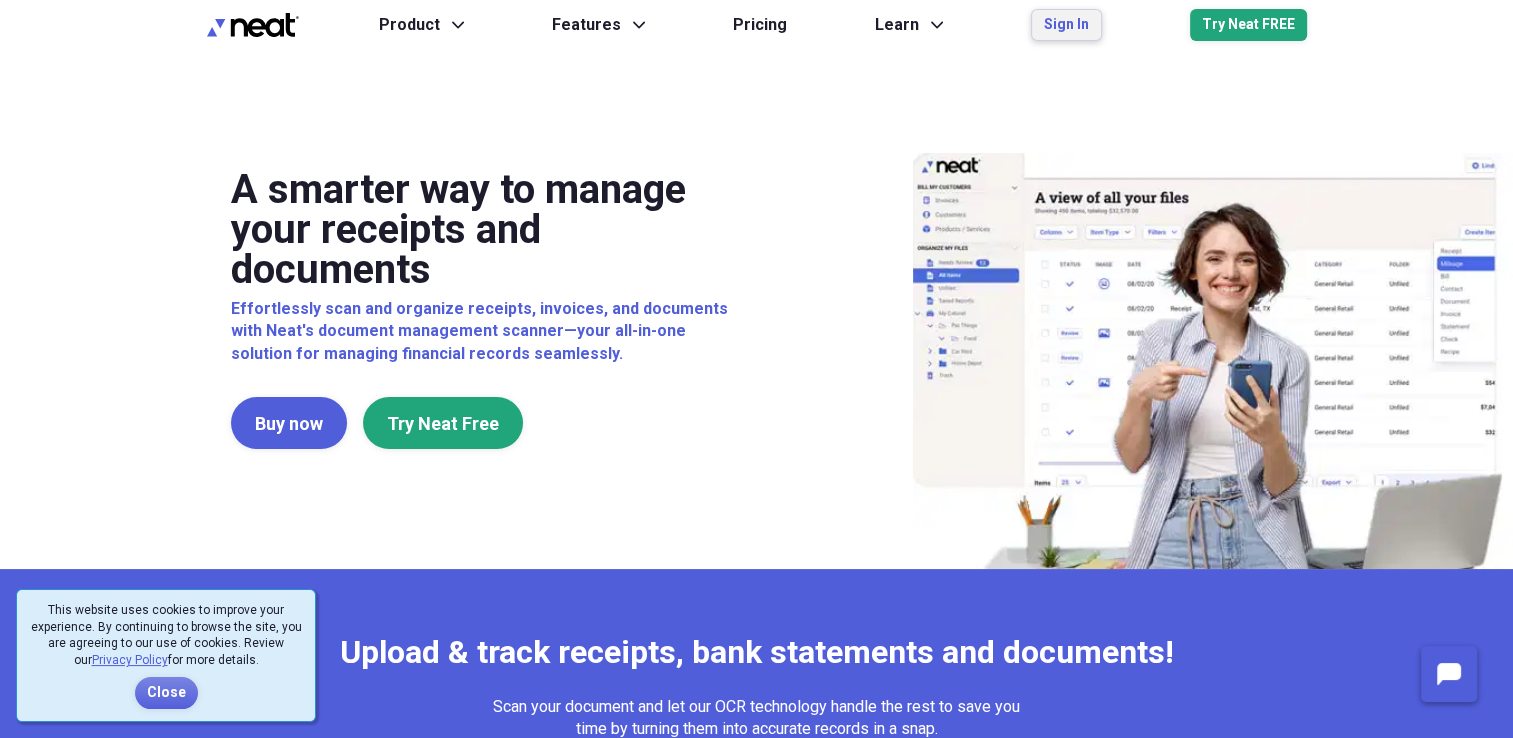 click on "Sign In" at bounding box center [1066, 25] 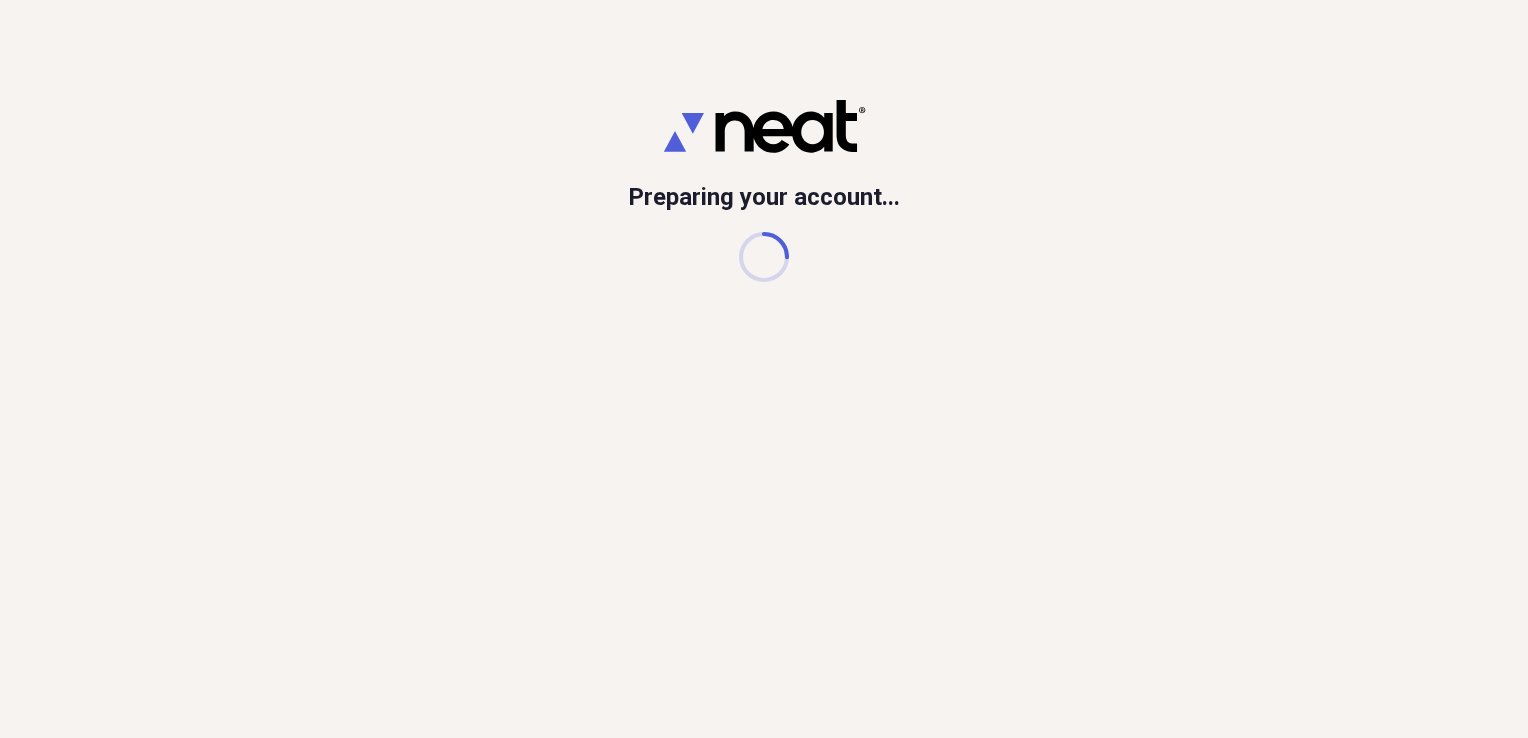 scroll, scrollTop: 0, scrollLeft: 0, axis: both 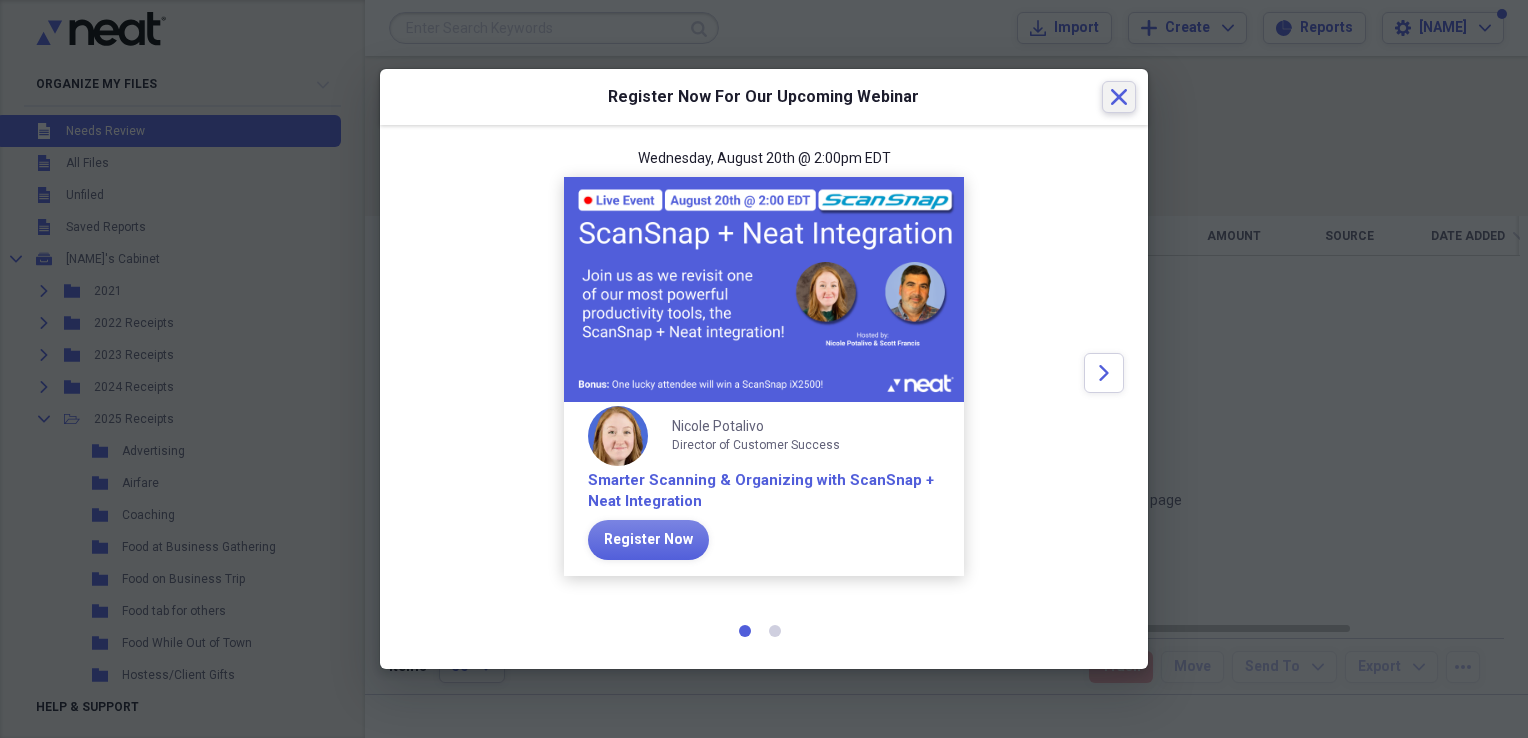 click 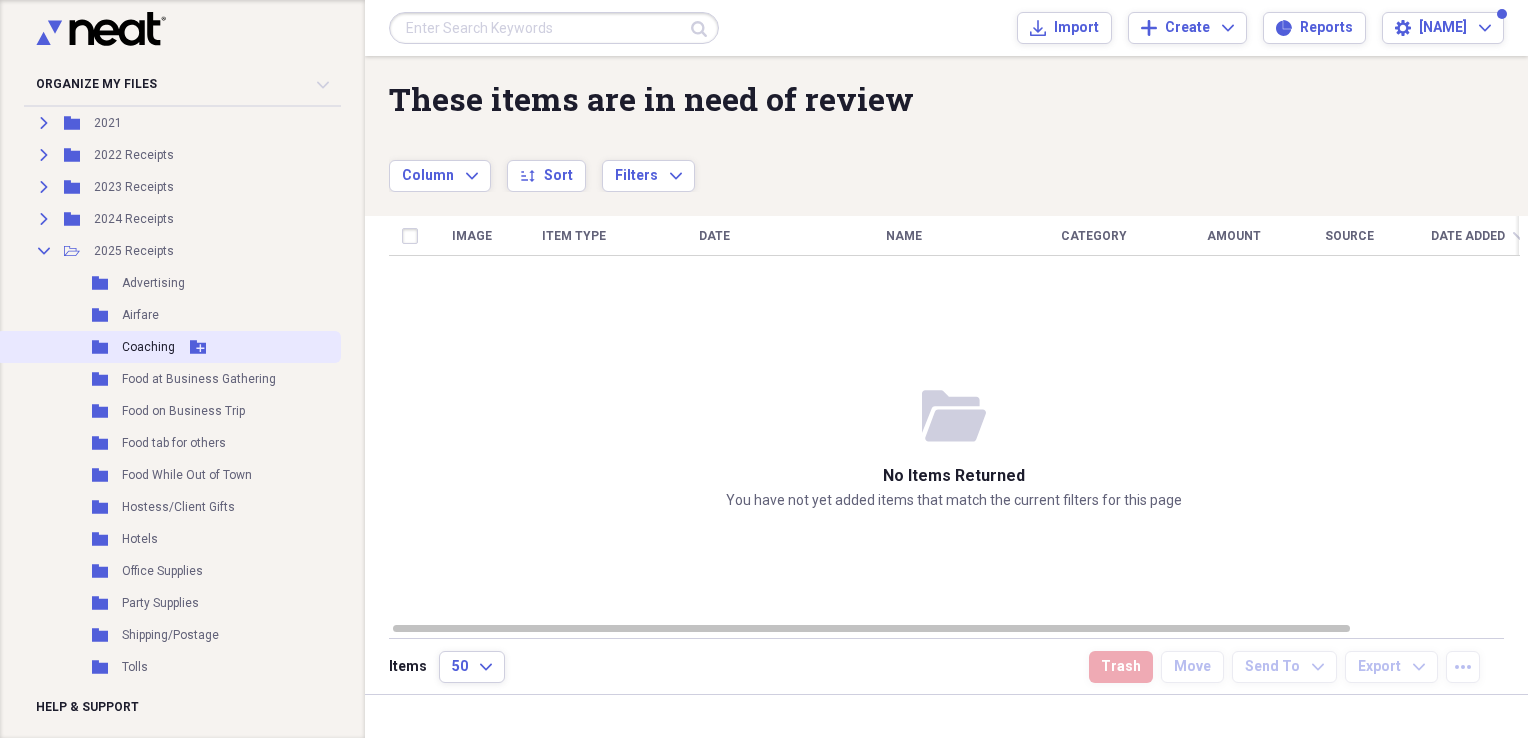 scroll, scrollTop: 200, scrollLeft: 0, axis: vertical 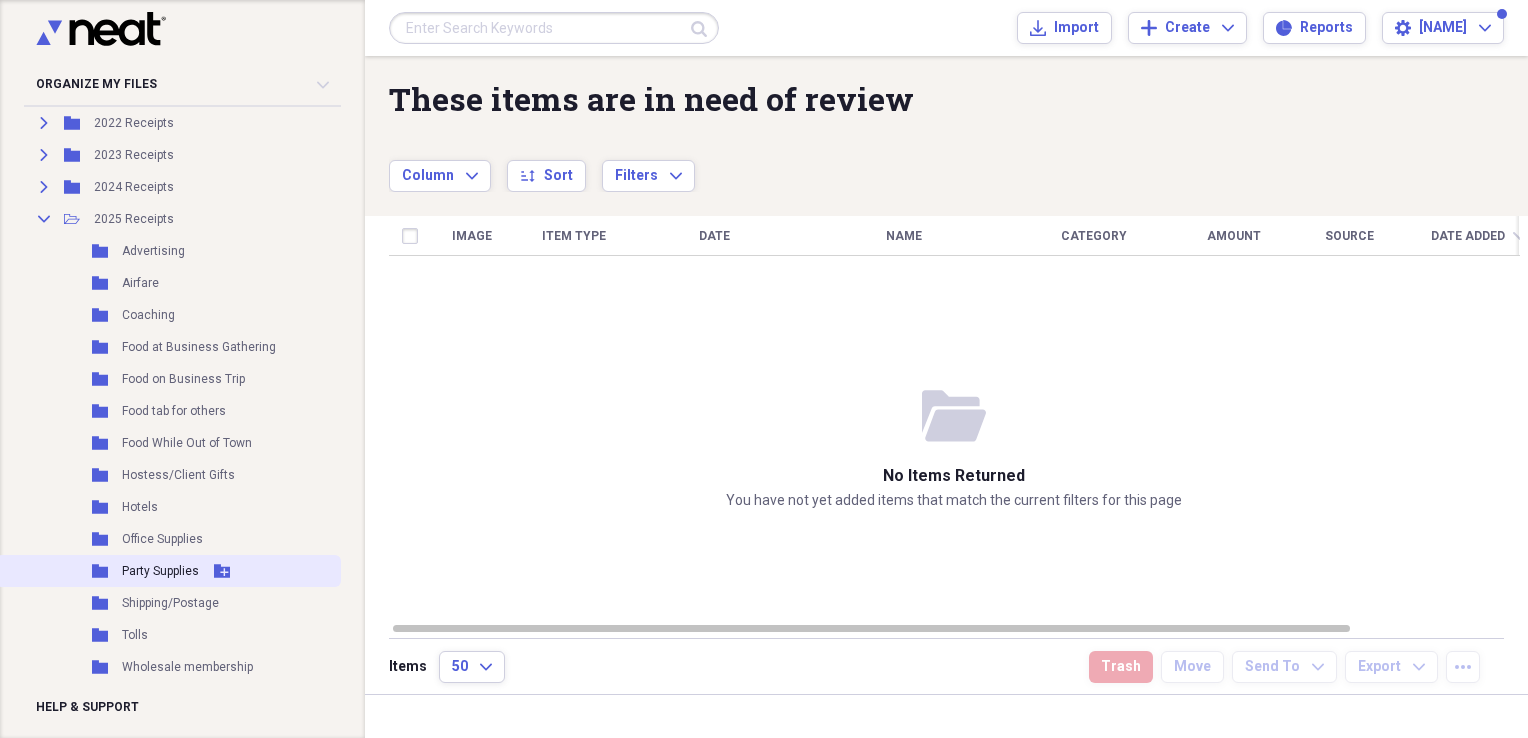 click on "Folder Party Supplies Add Folder" at bounding box center (168, 571) 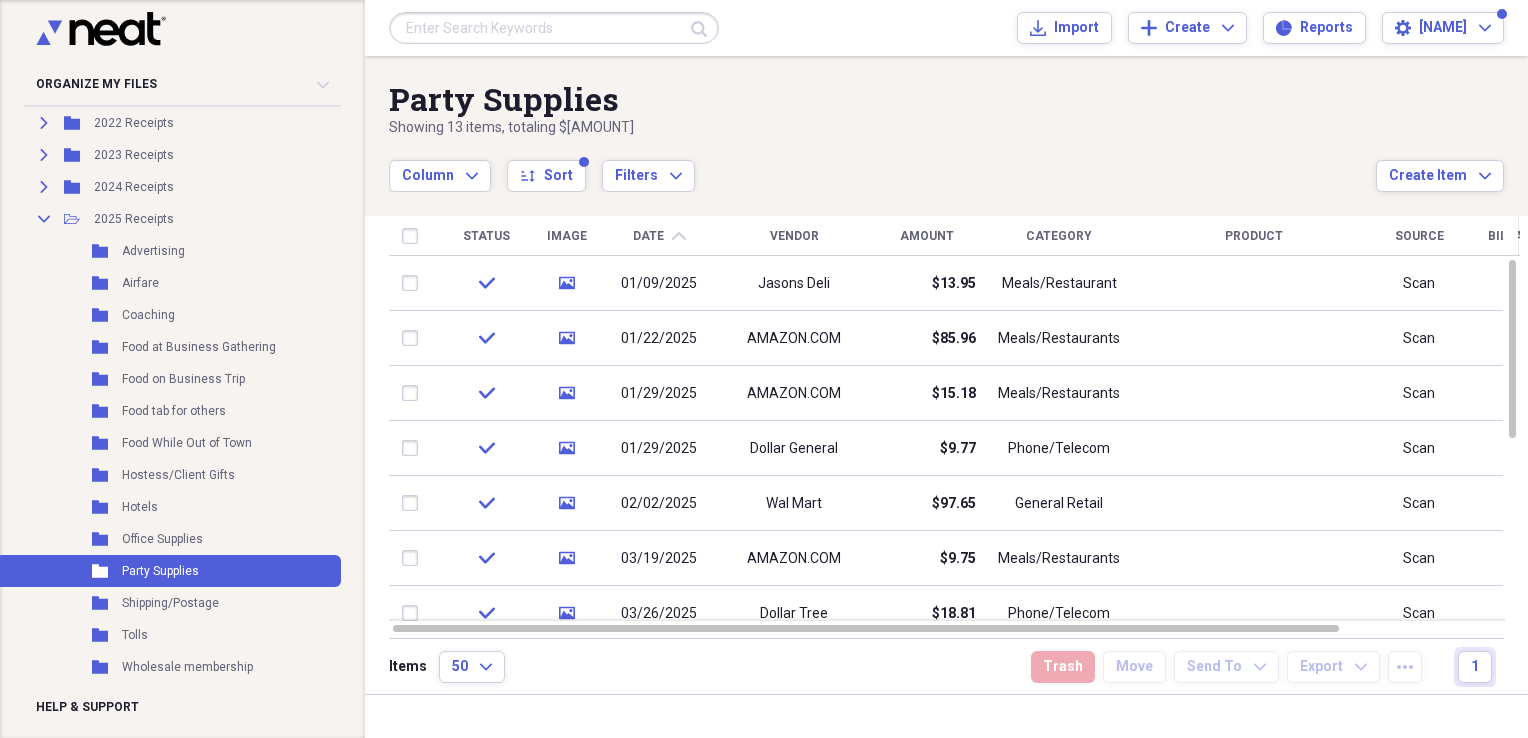 click on "chevron-up" 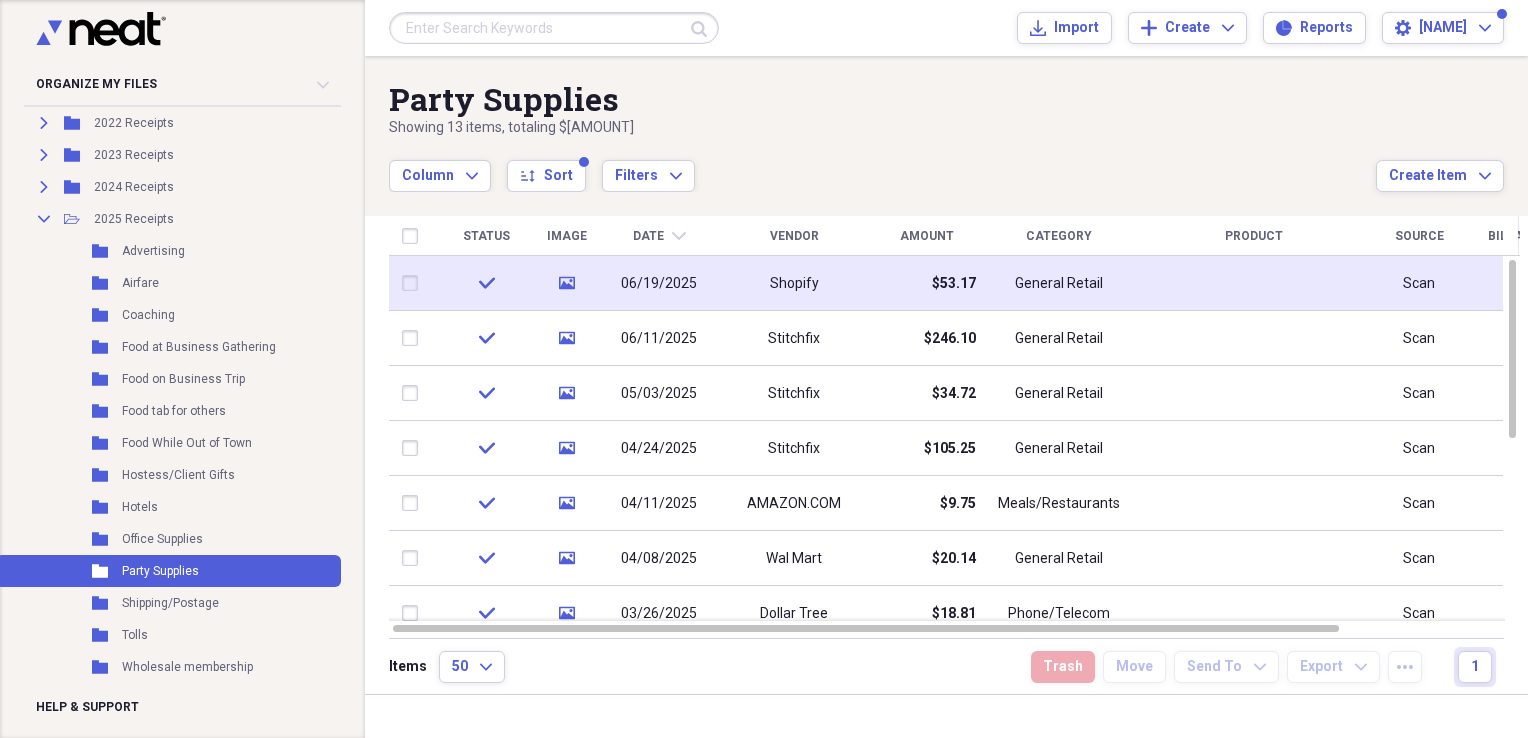 click on "06/19/2025" at bounding box center [659, 284] 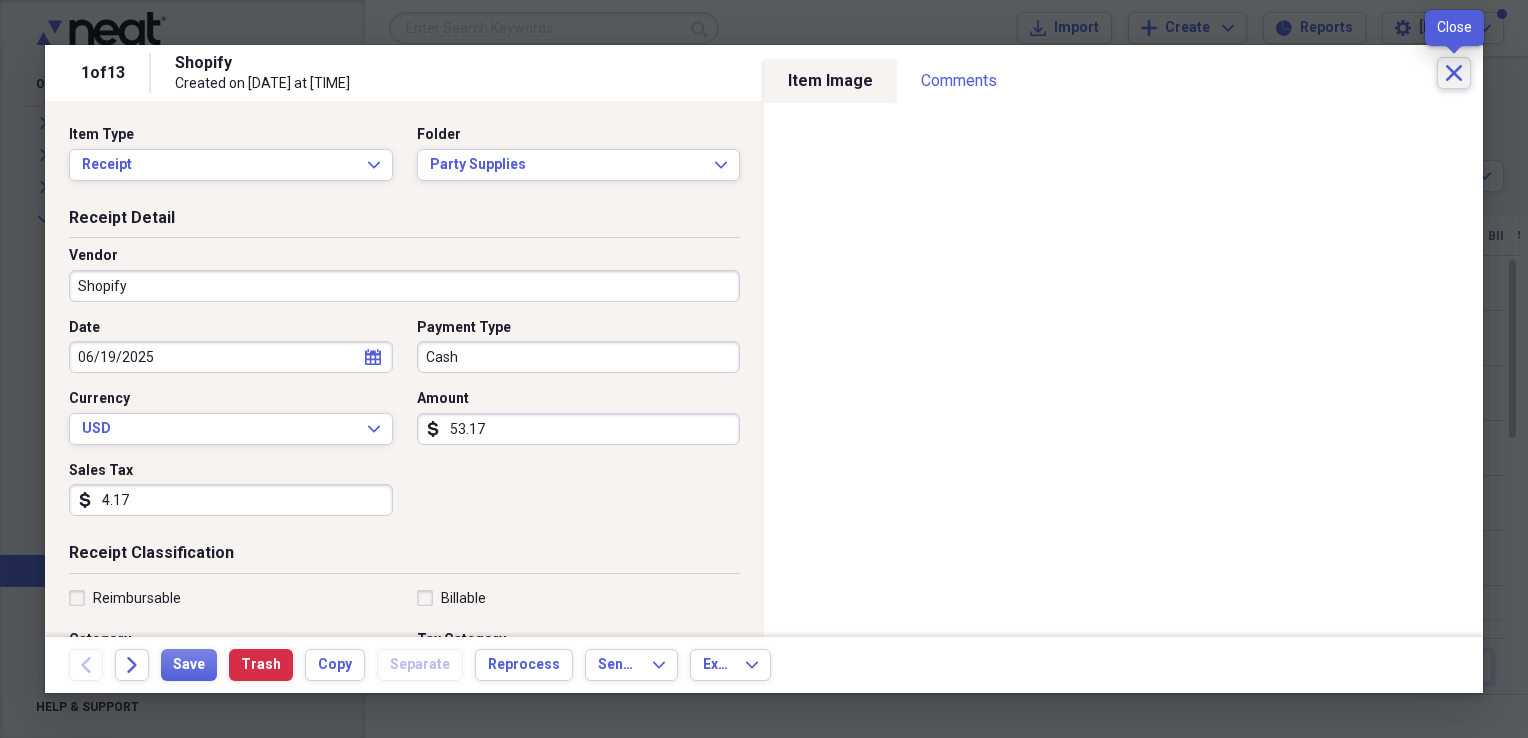 click on "Close" 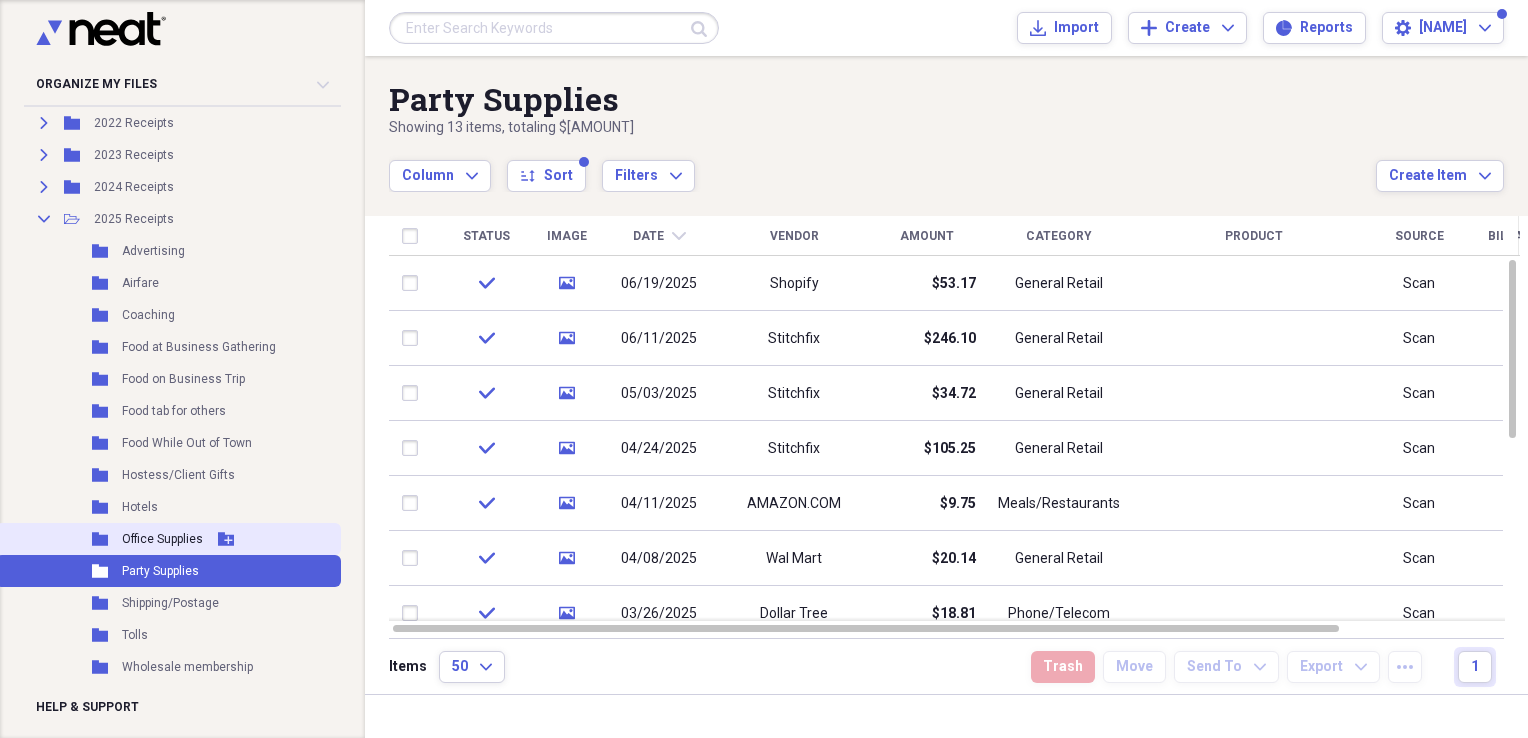 click on "Office Supplies" at bounding box center (162, 539) 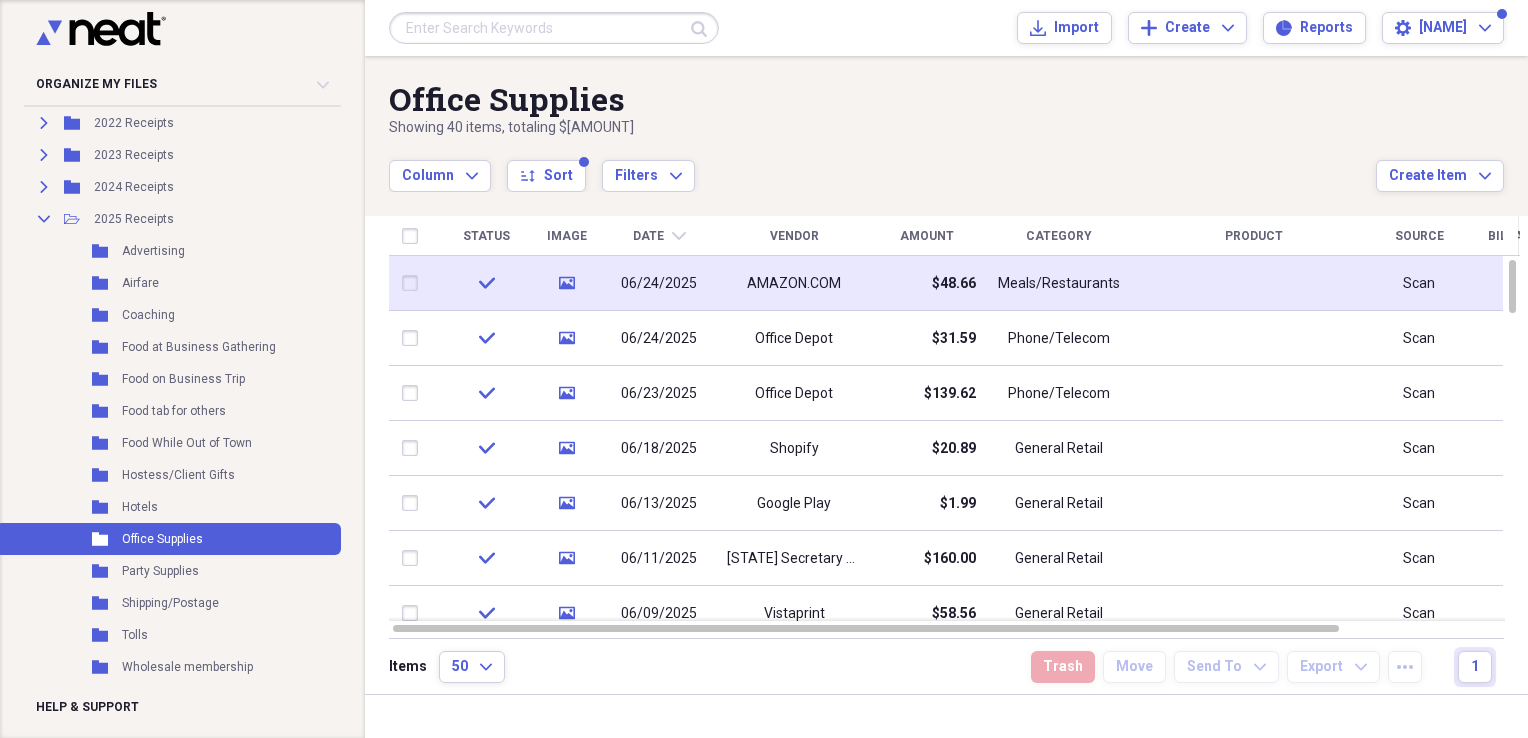 click on "06/24/2025" at bounding box center [659, 284] 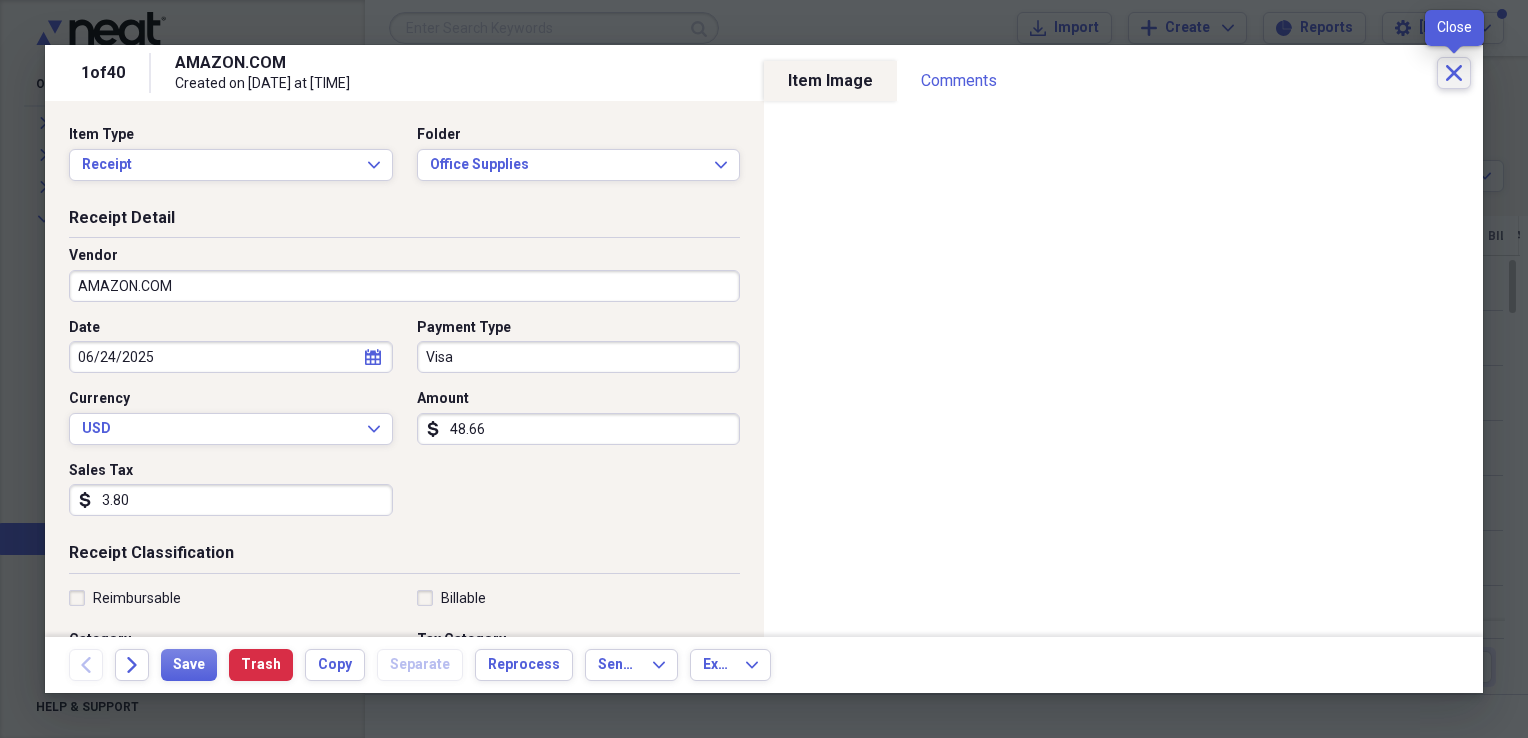 click on "Close" 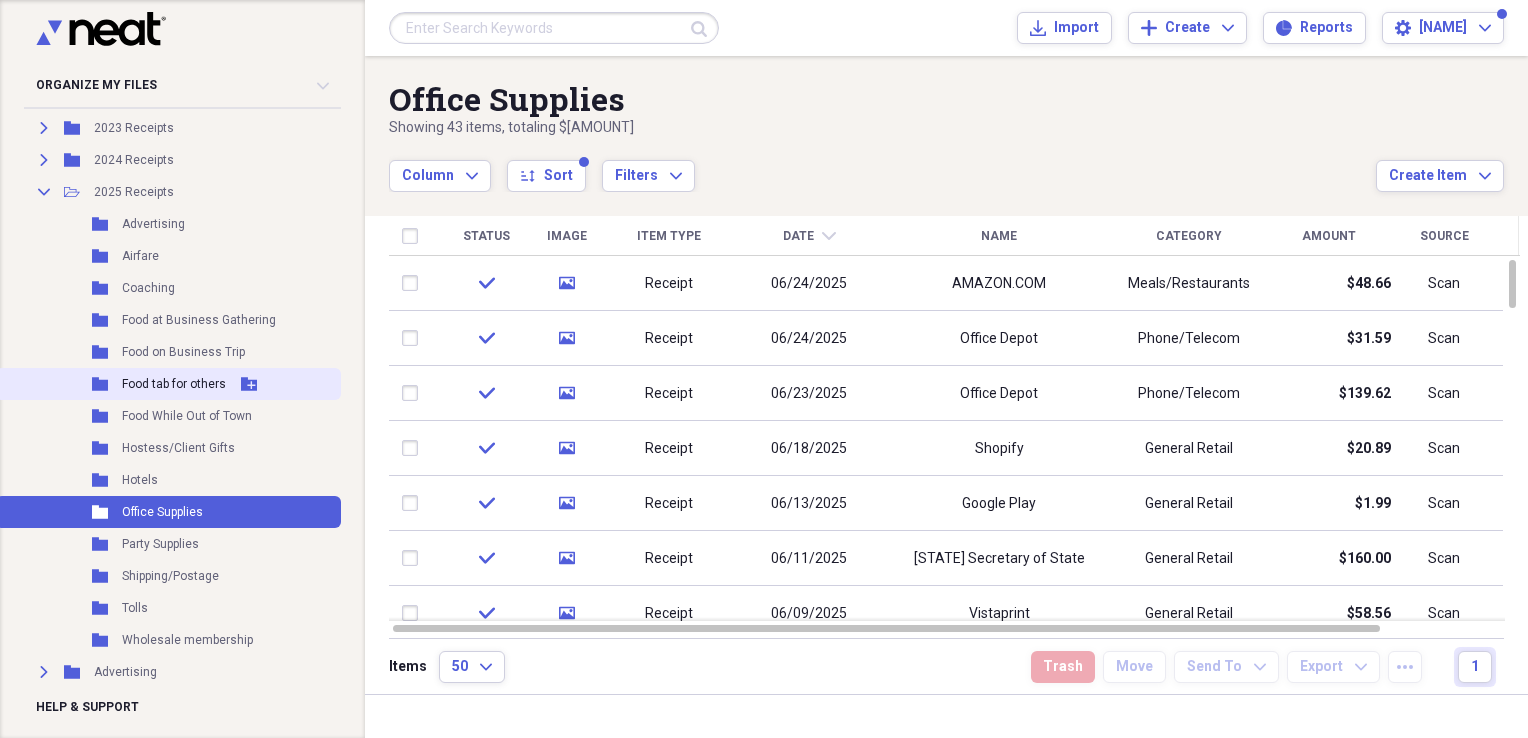 scroll, scrollTop: 200, scrollLeft: 0, axis: vertical 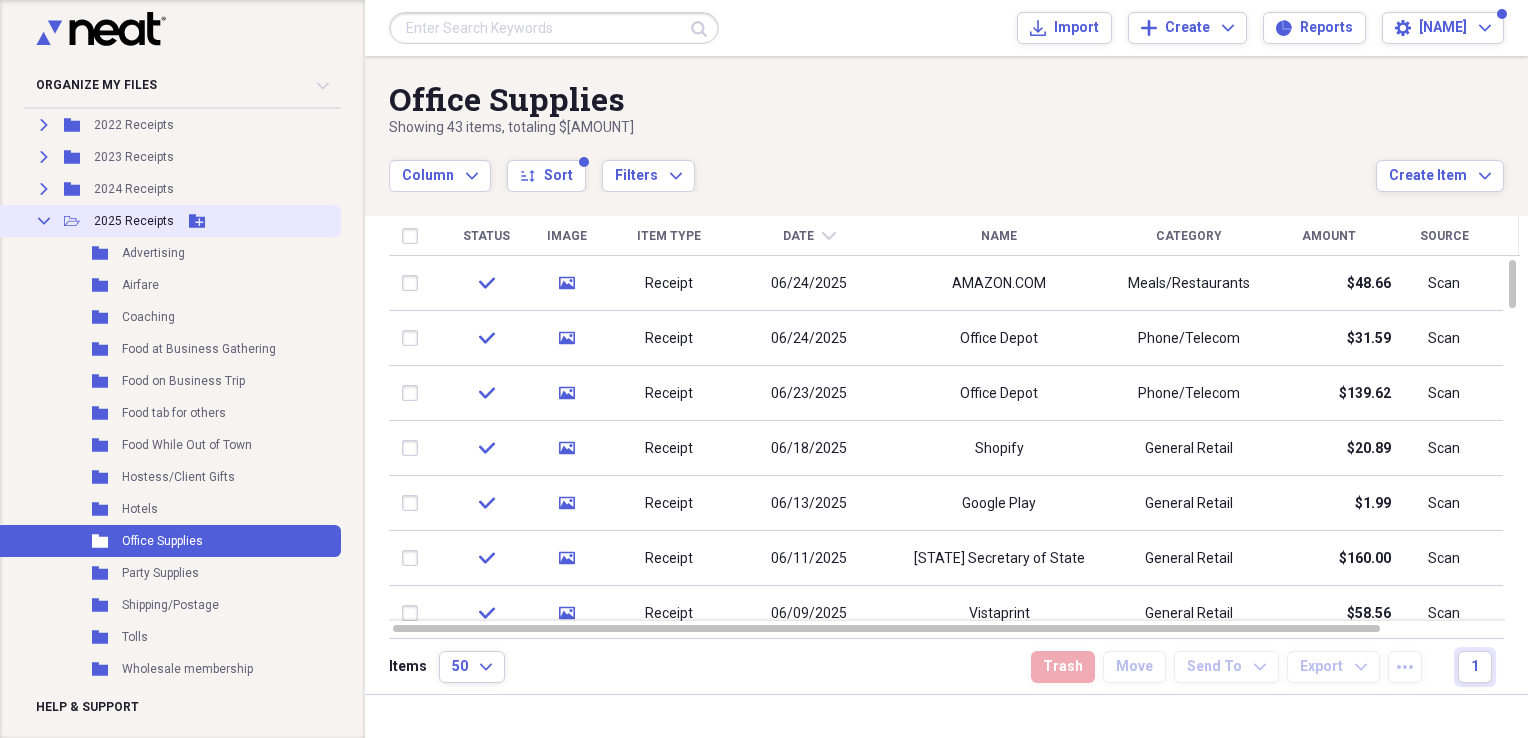 click 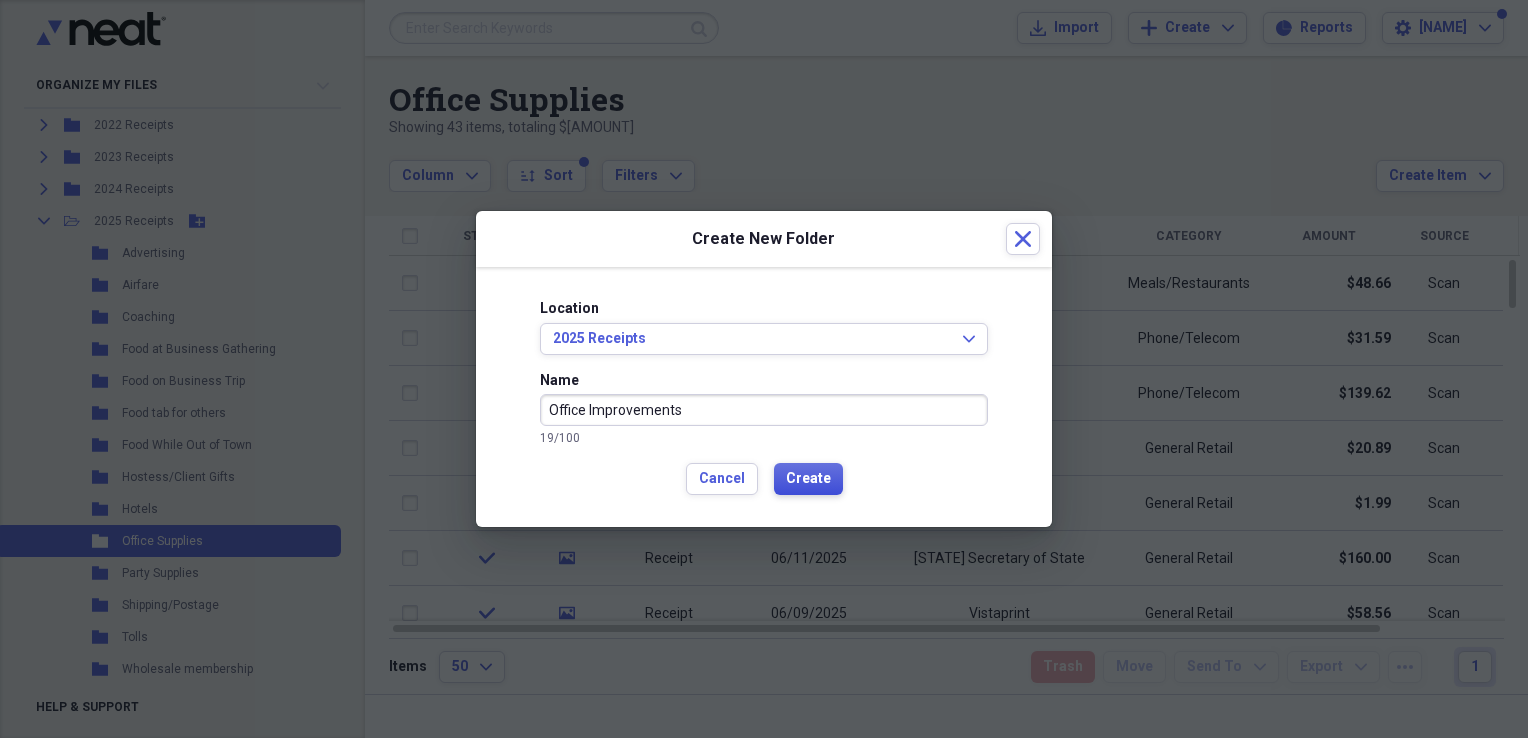 type on "Office Improvements" 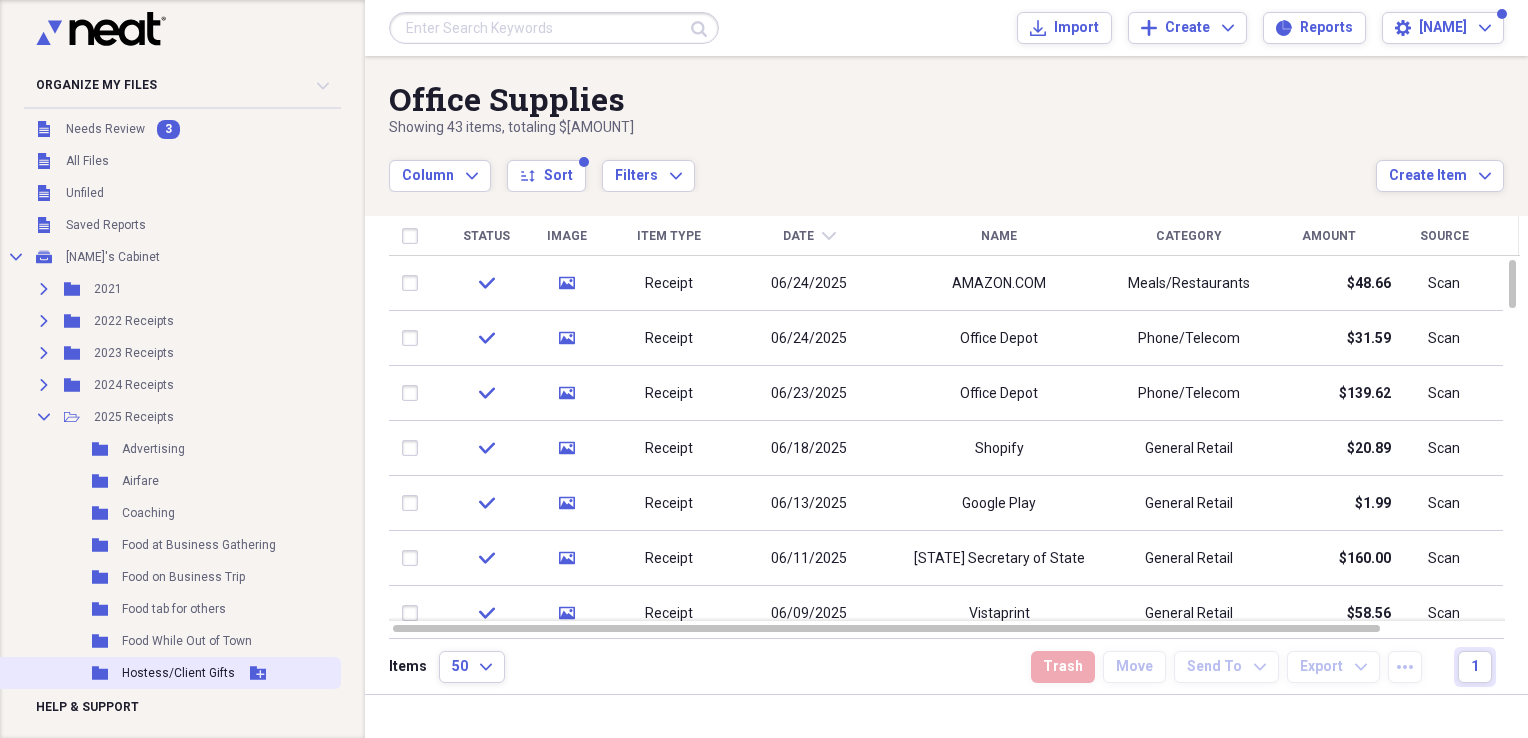 scroll, scrollTop: 0, scrollLeft: 0, axis: both 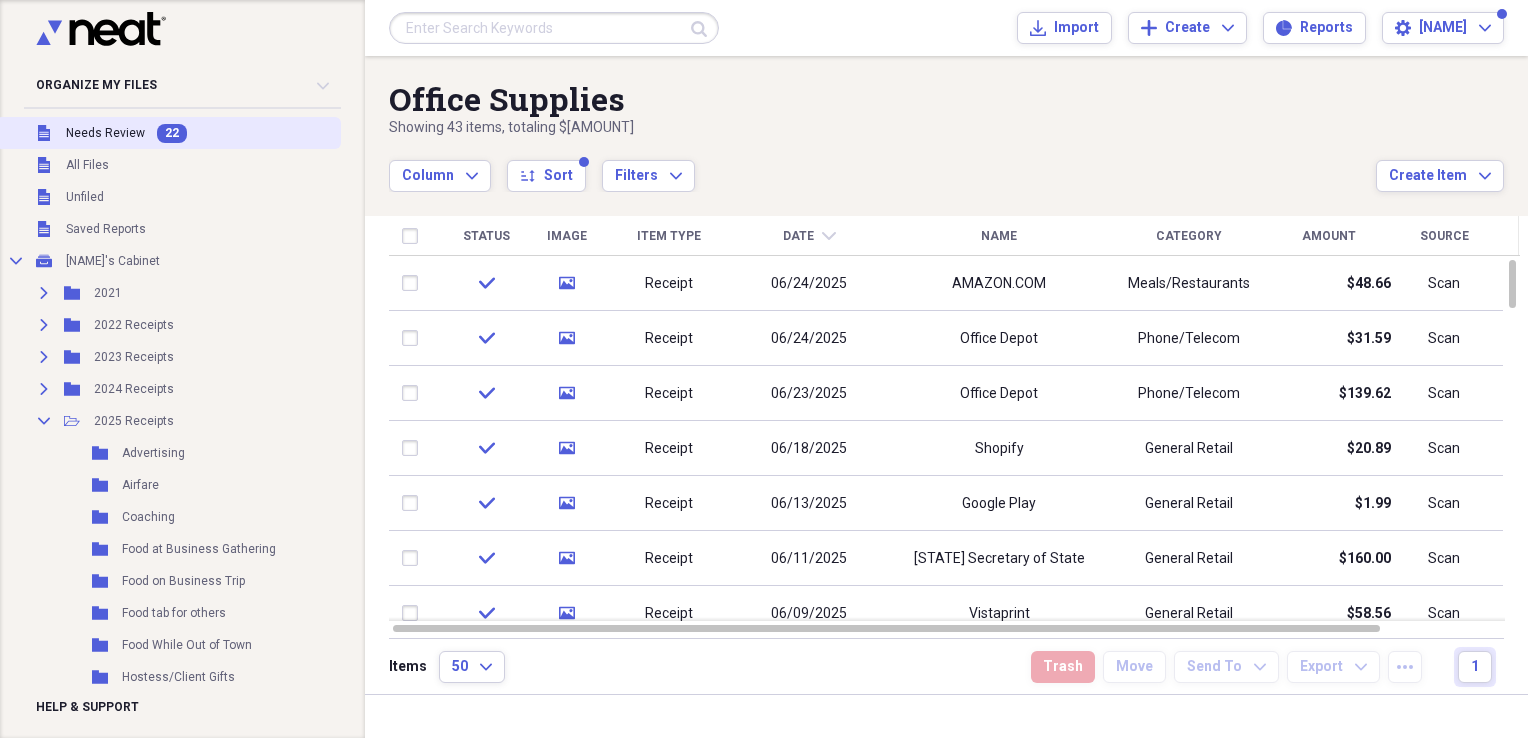 click on "Unfiled Needs Review 22" at bounding box center [168, 133] 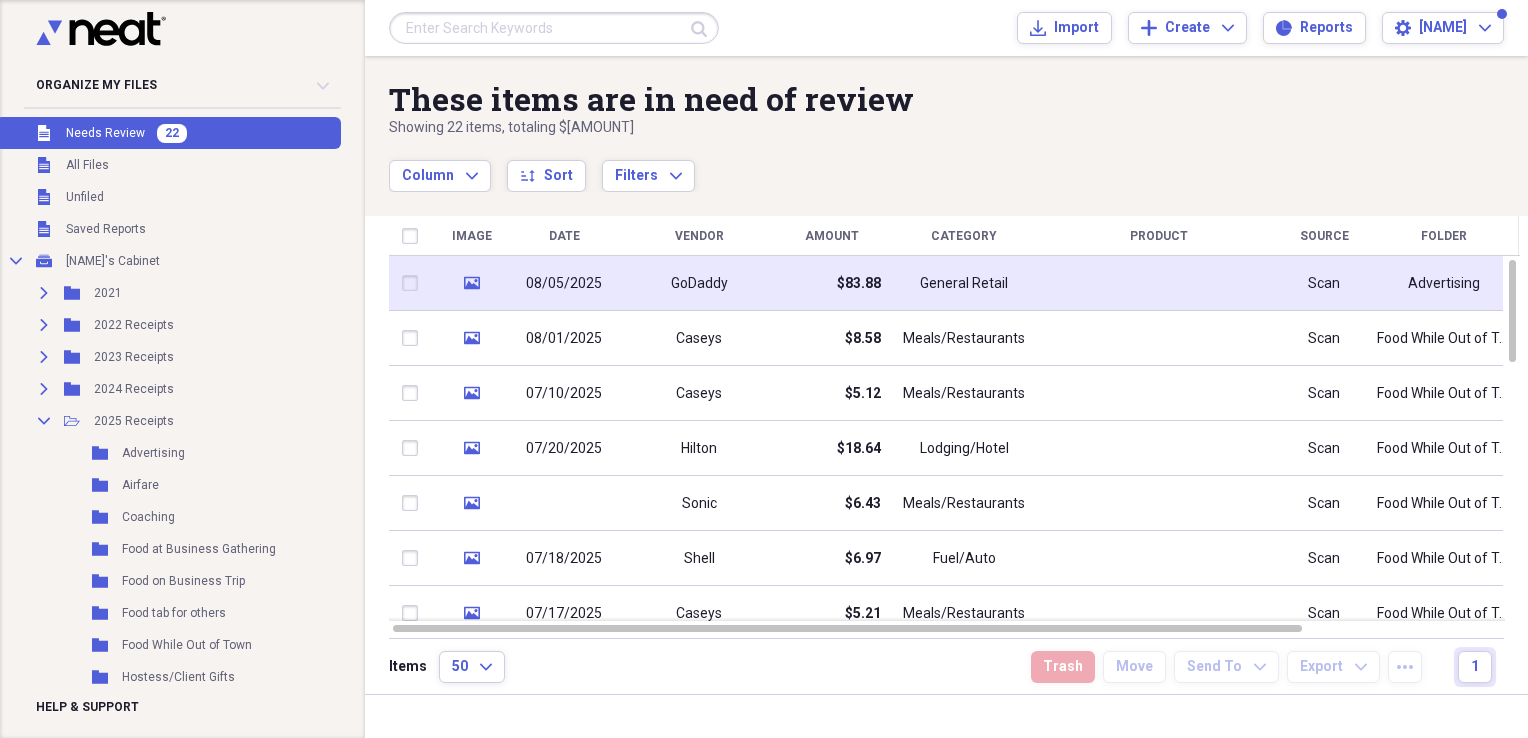 click on "08/05/2025" at bounding box center (564, 284) 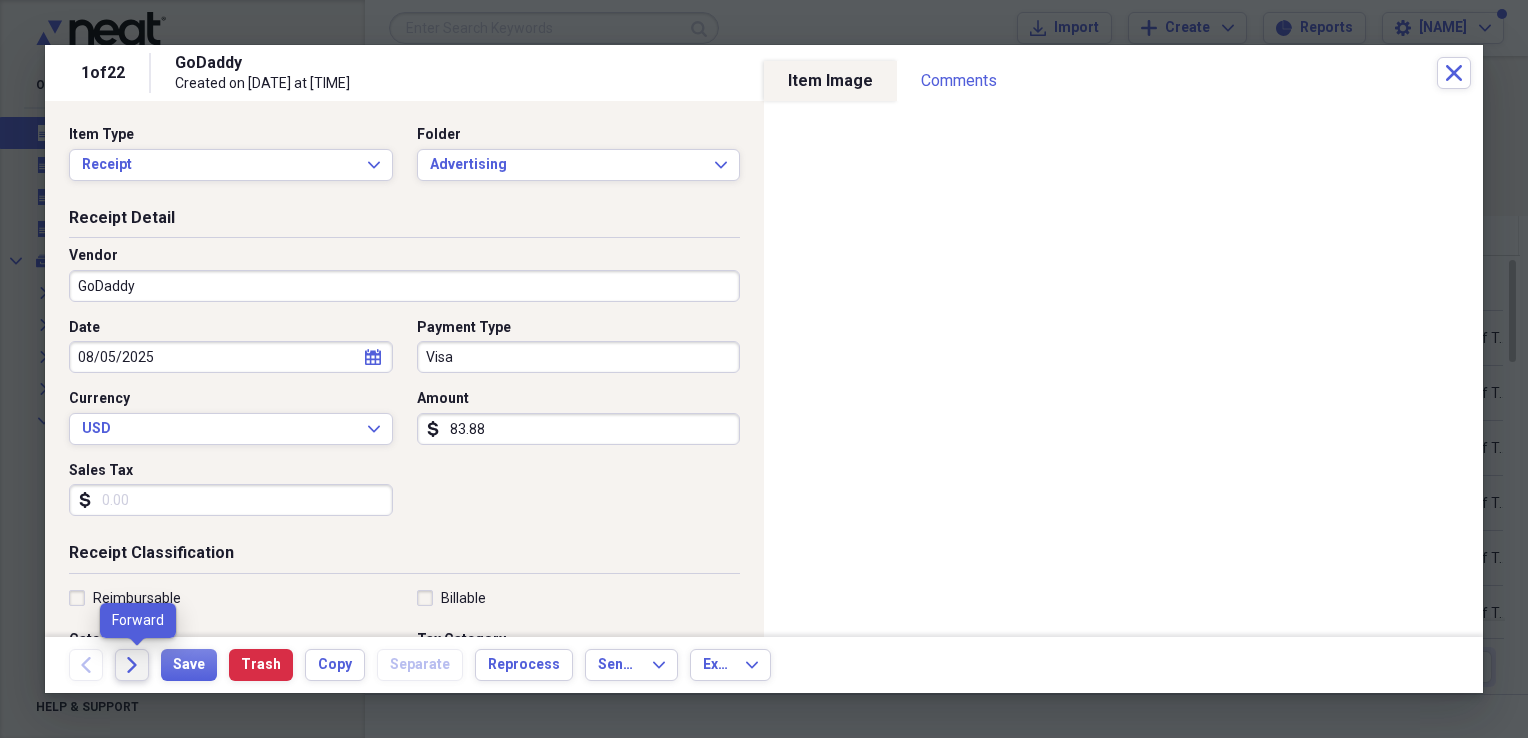 click on "Forward" at bounding box center [132, 665] 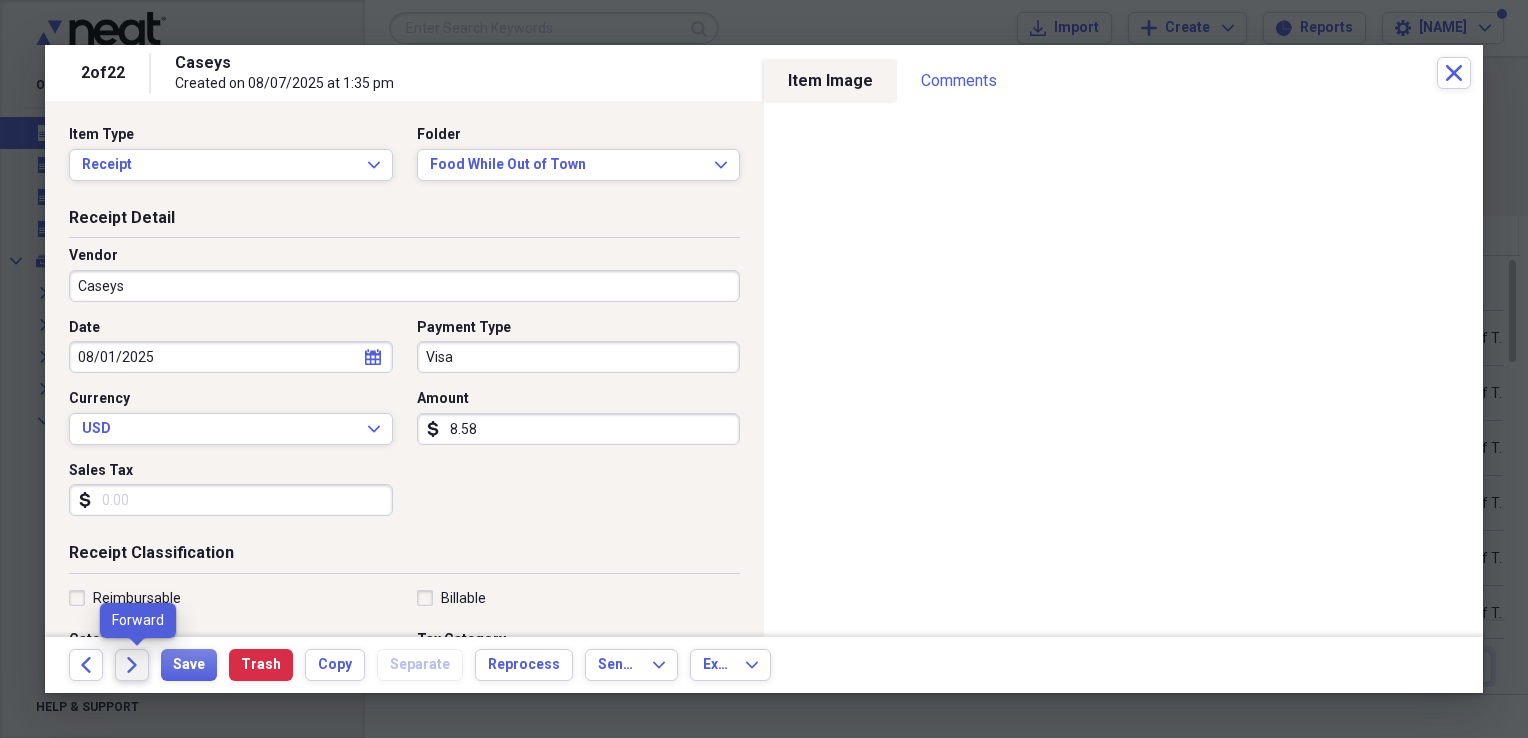 click on "Forward" 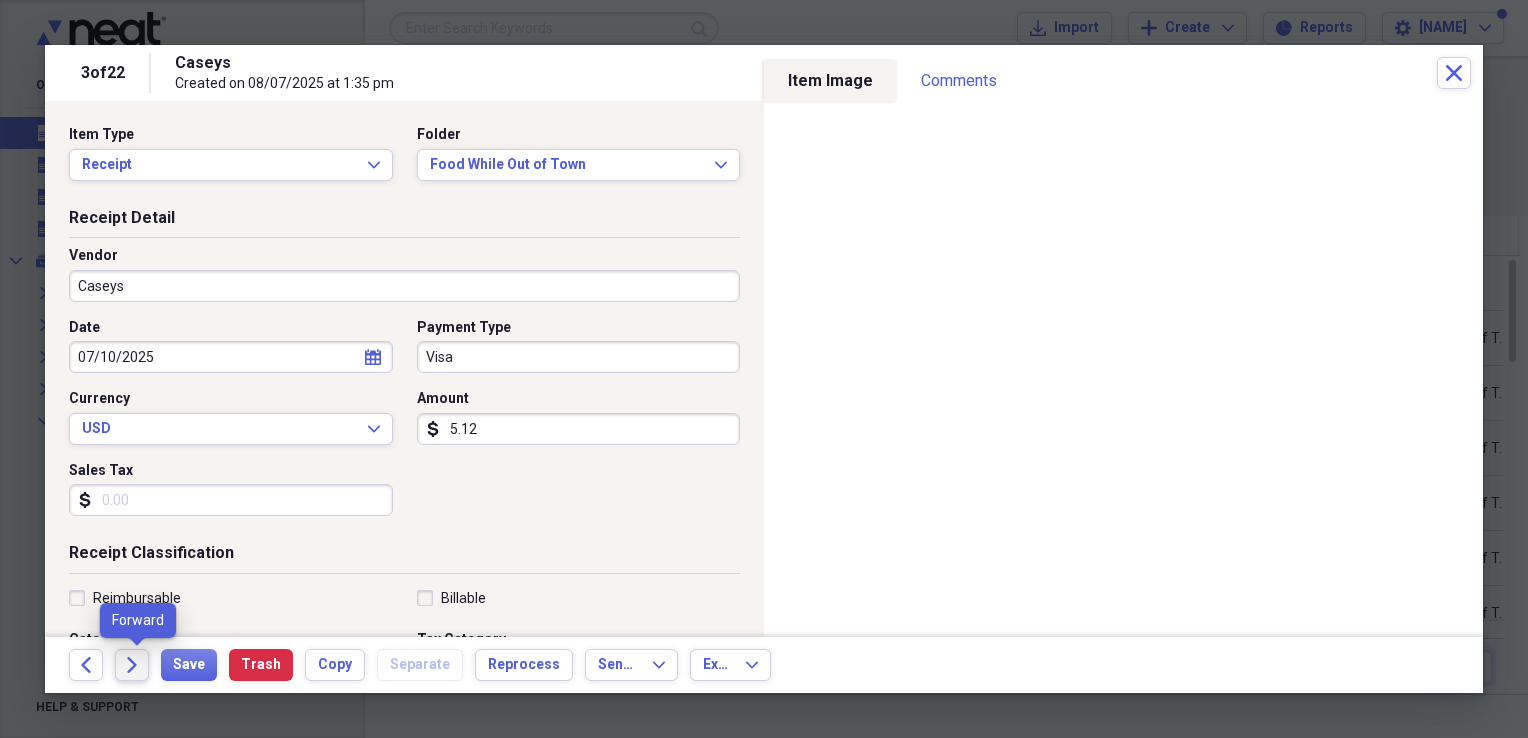 click on "Forward" at bounding box center [132, 665] 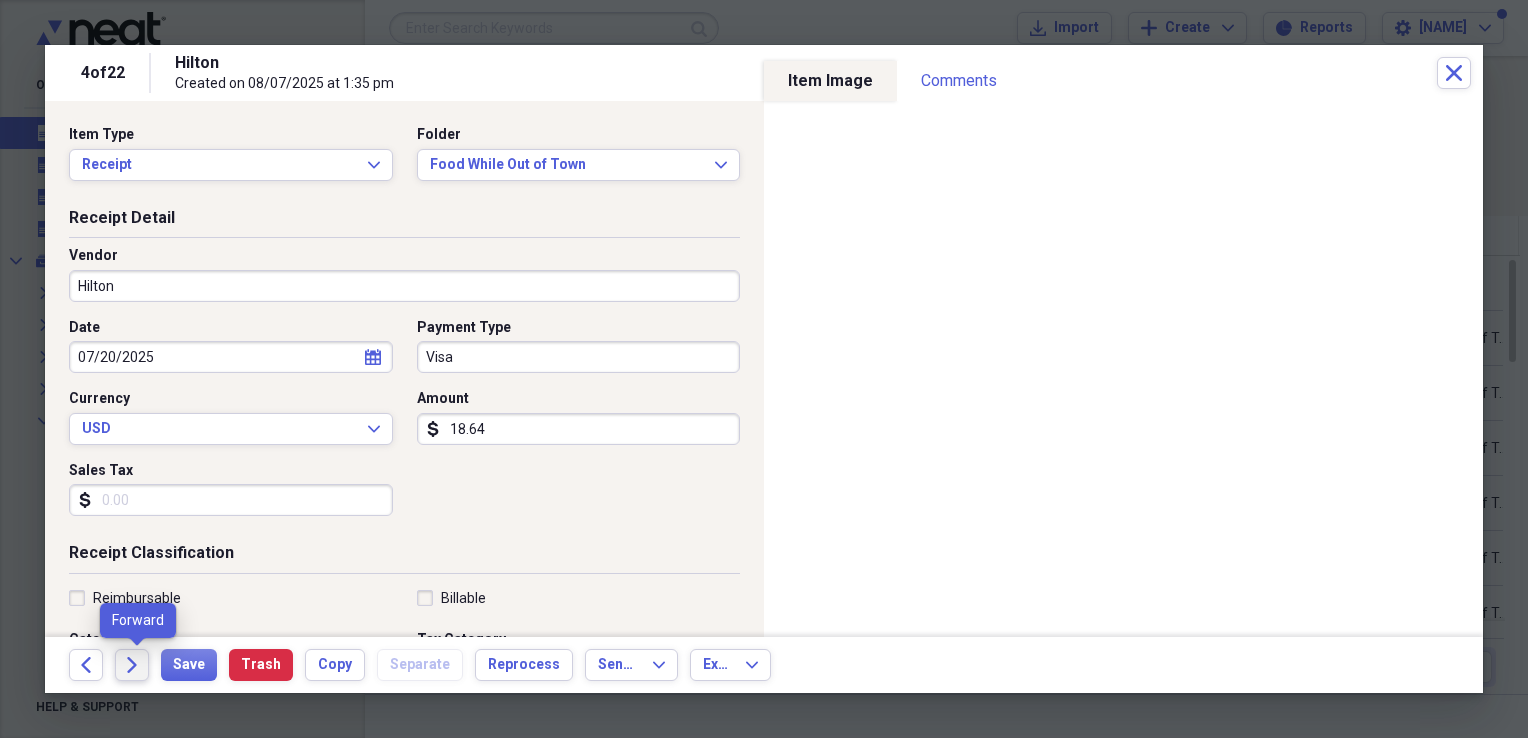 click on "Forward" at bounding box center (132, 665) 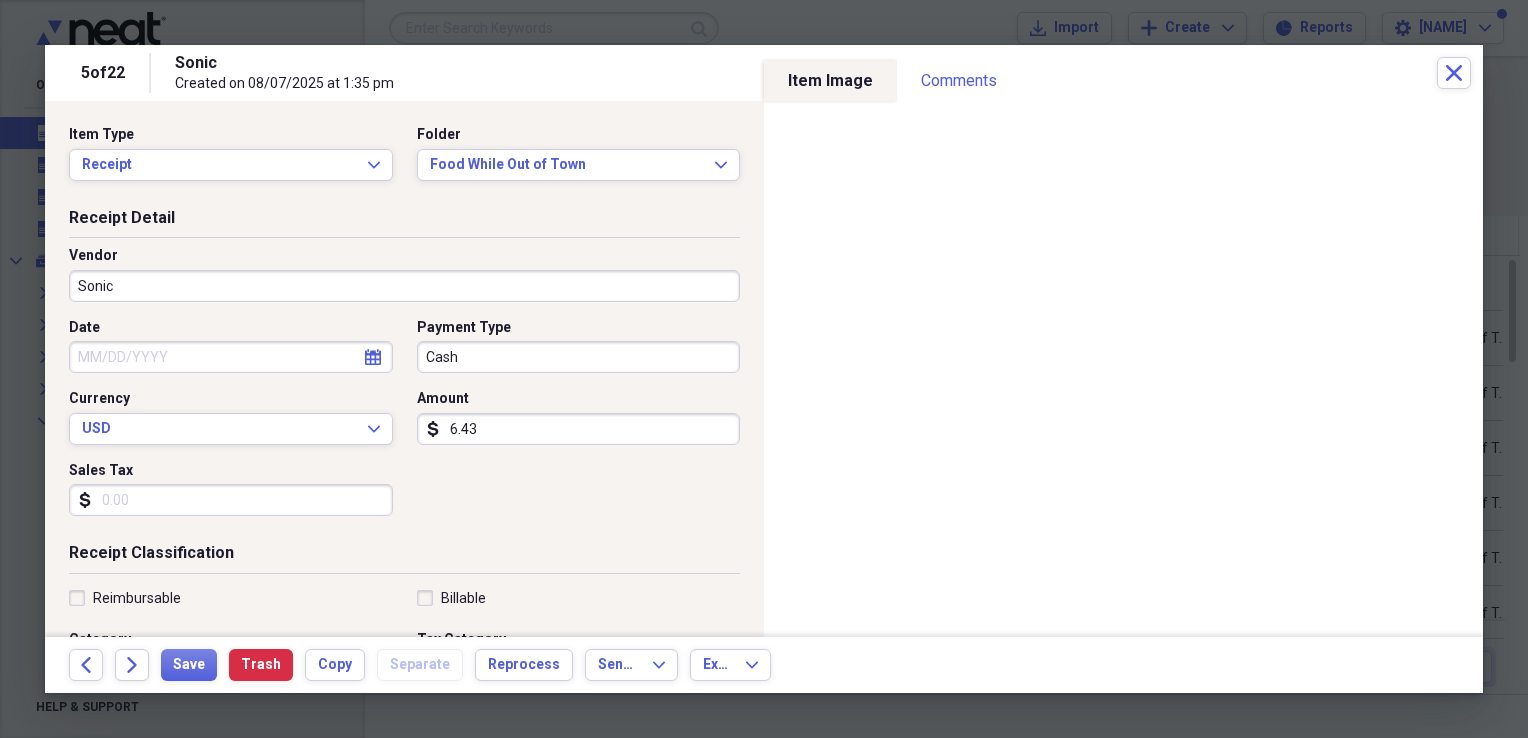 click on "Date" at bounding box center (231, 357) 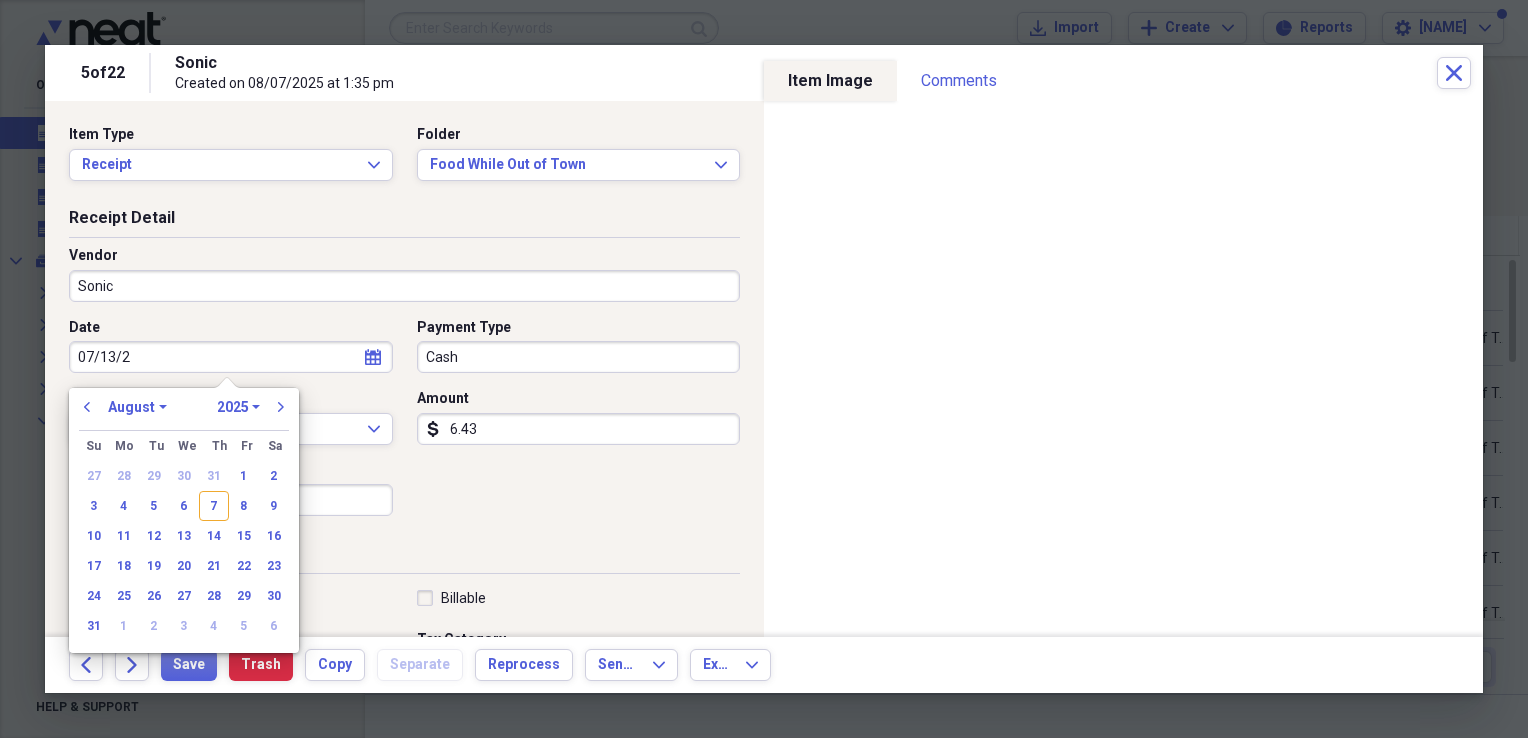 type on "07/13/20" 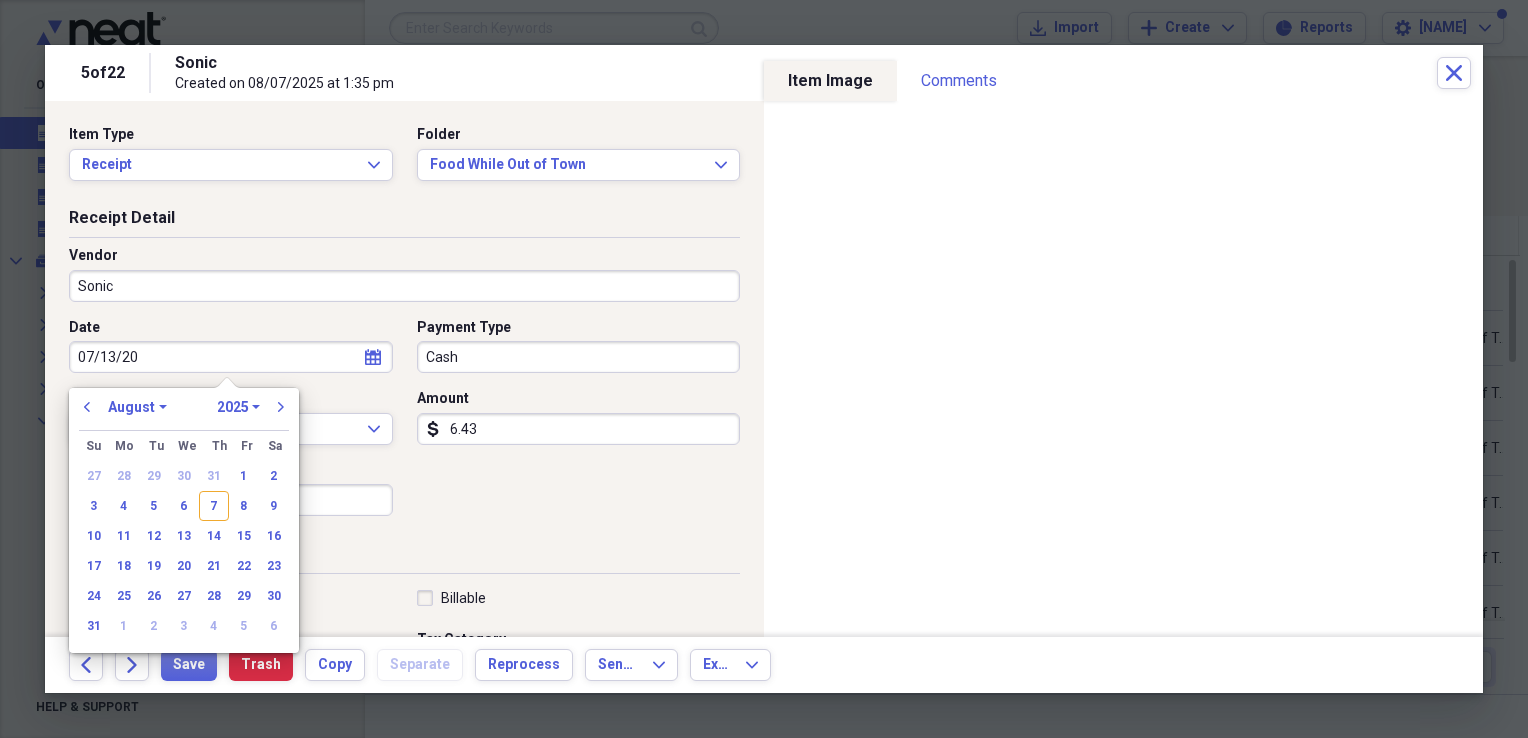 select on "6" 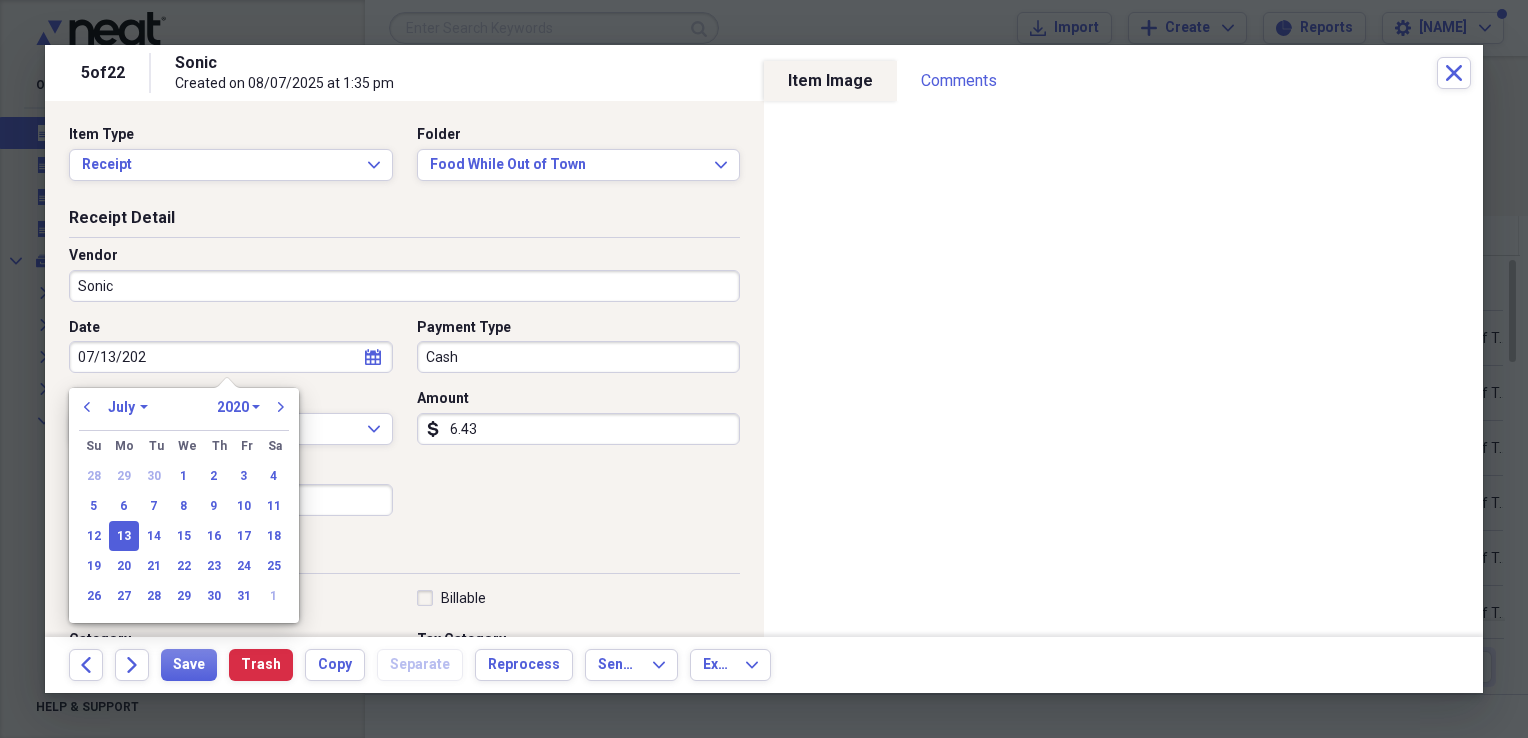 type on "07/13/2025" 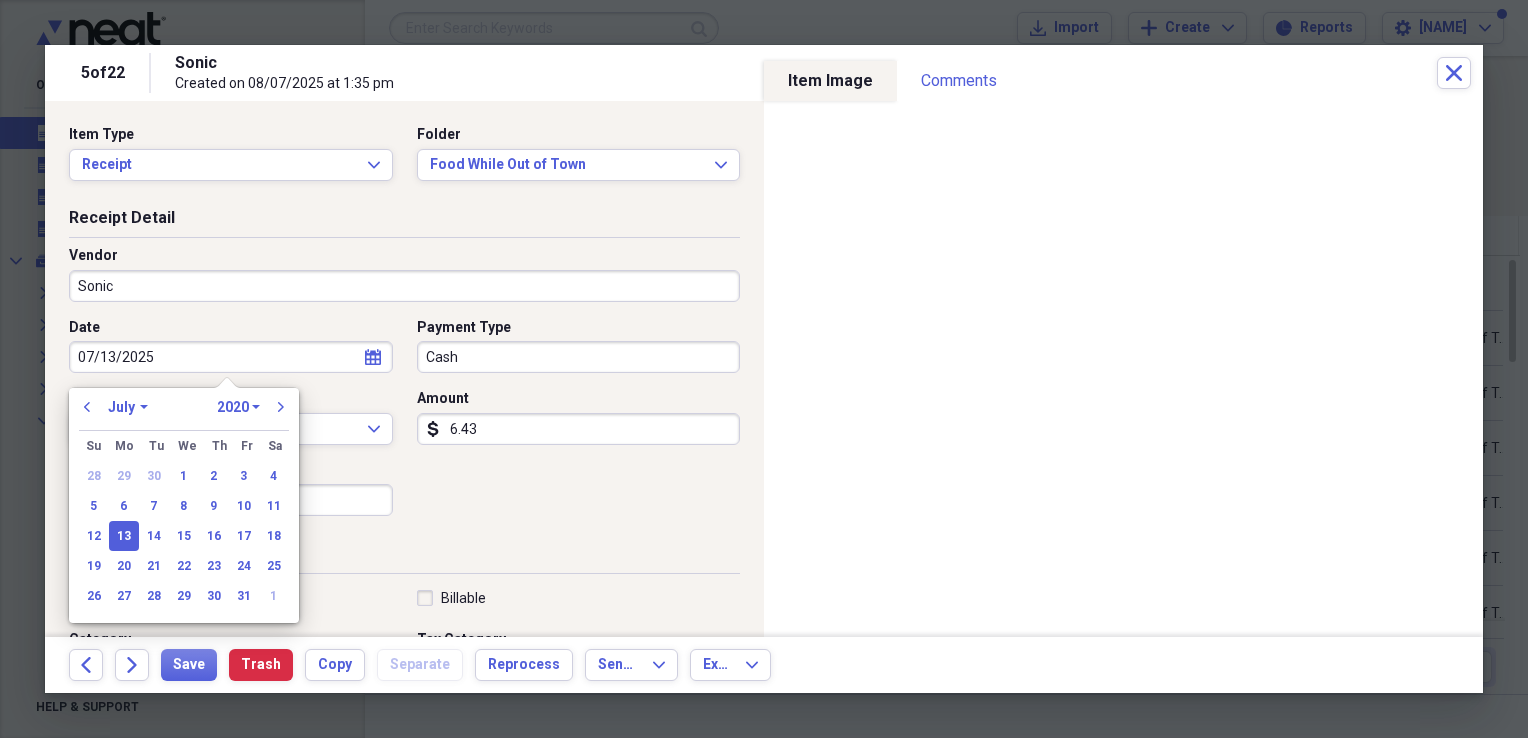 select on "2025" 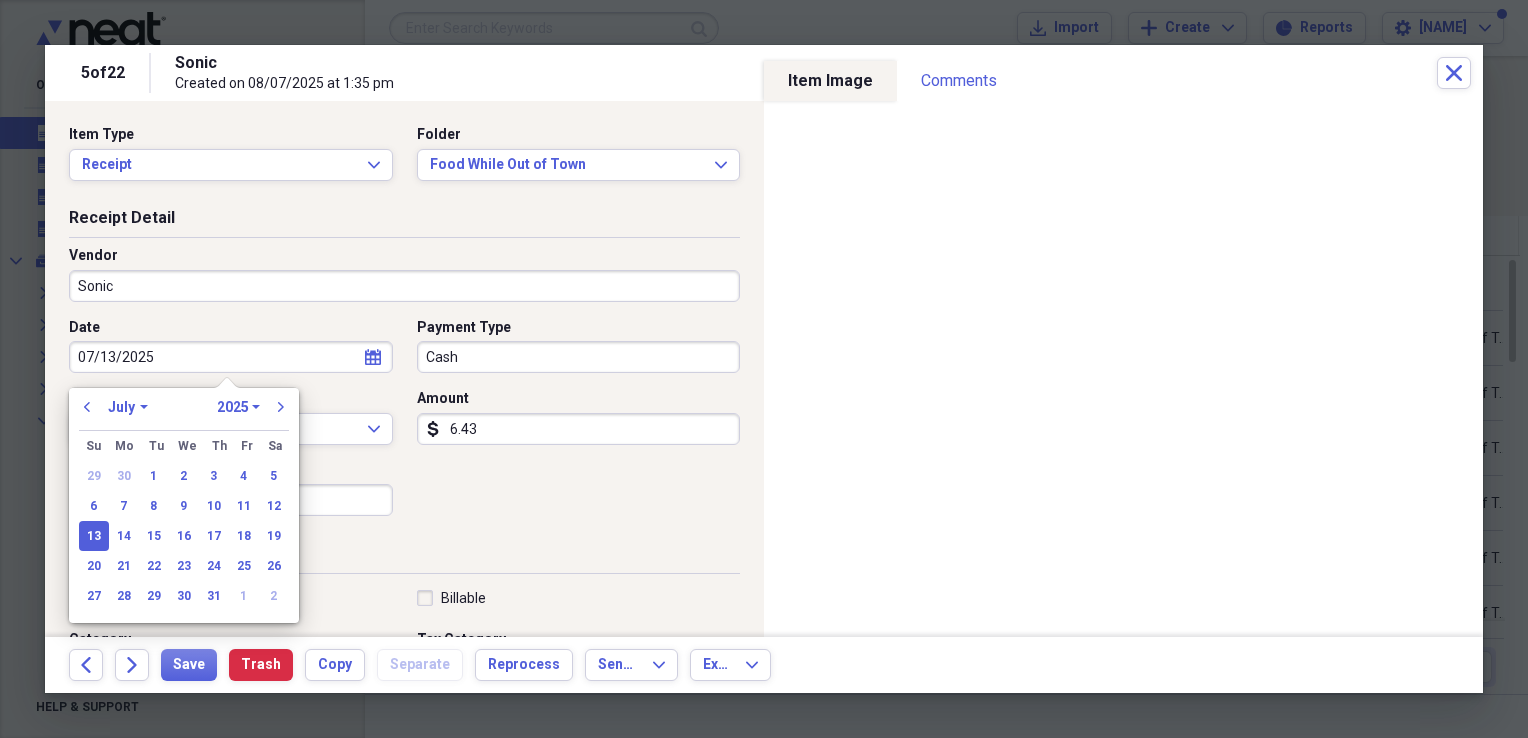 type on "07/13/2025" 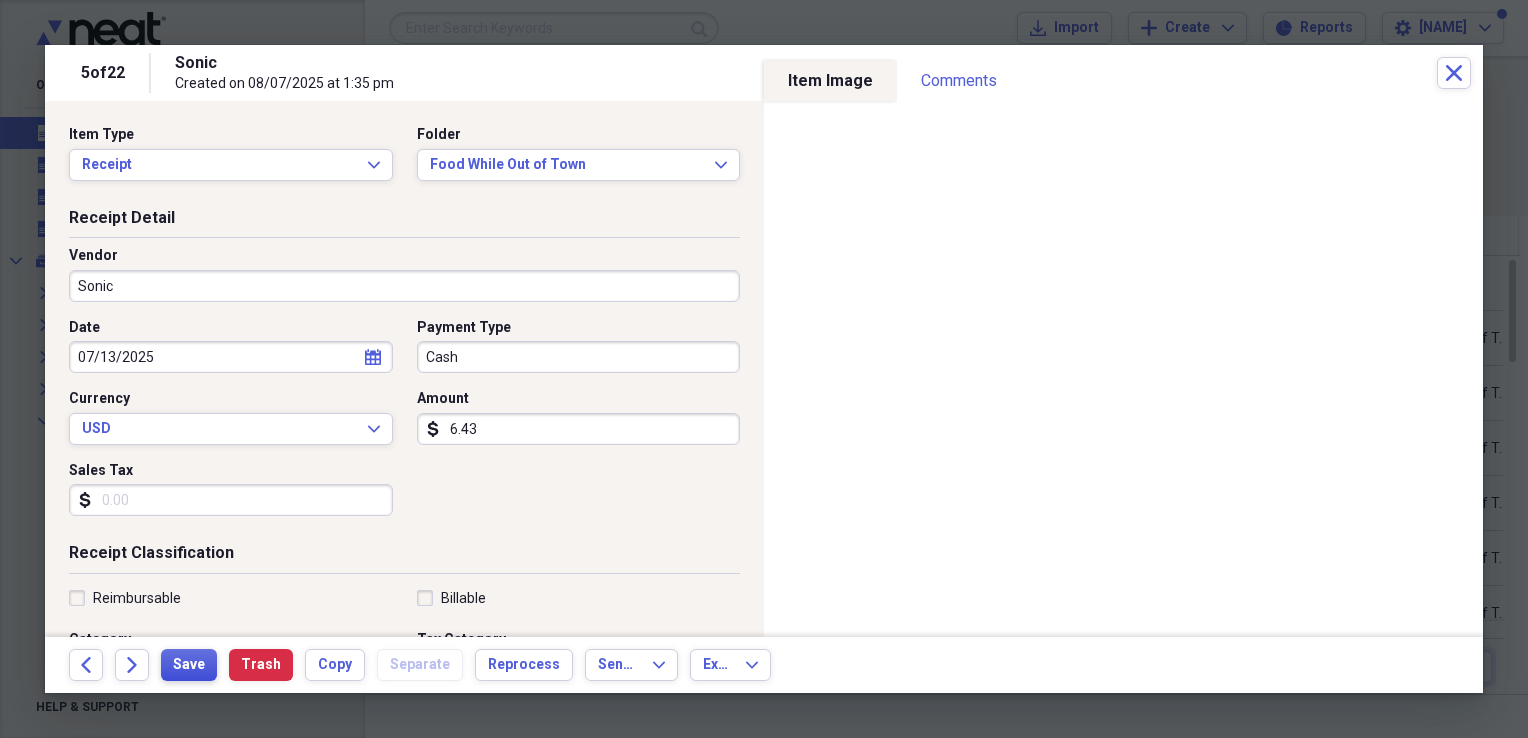 click on "Save" at bounding box center (189, 665) 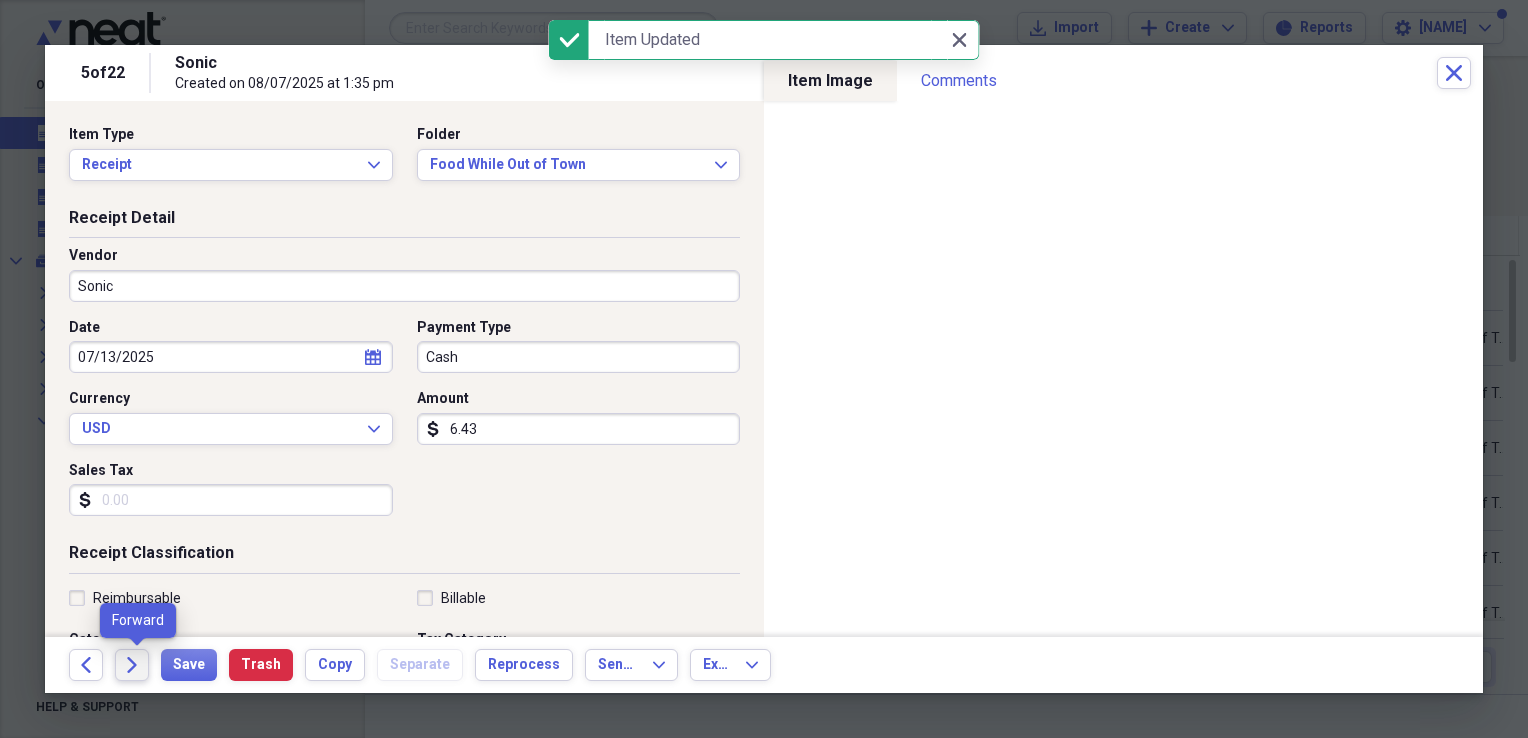 click on "Forward" 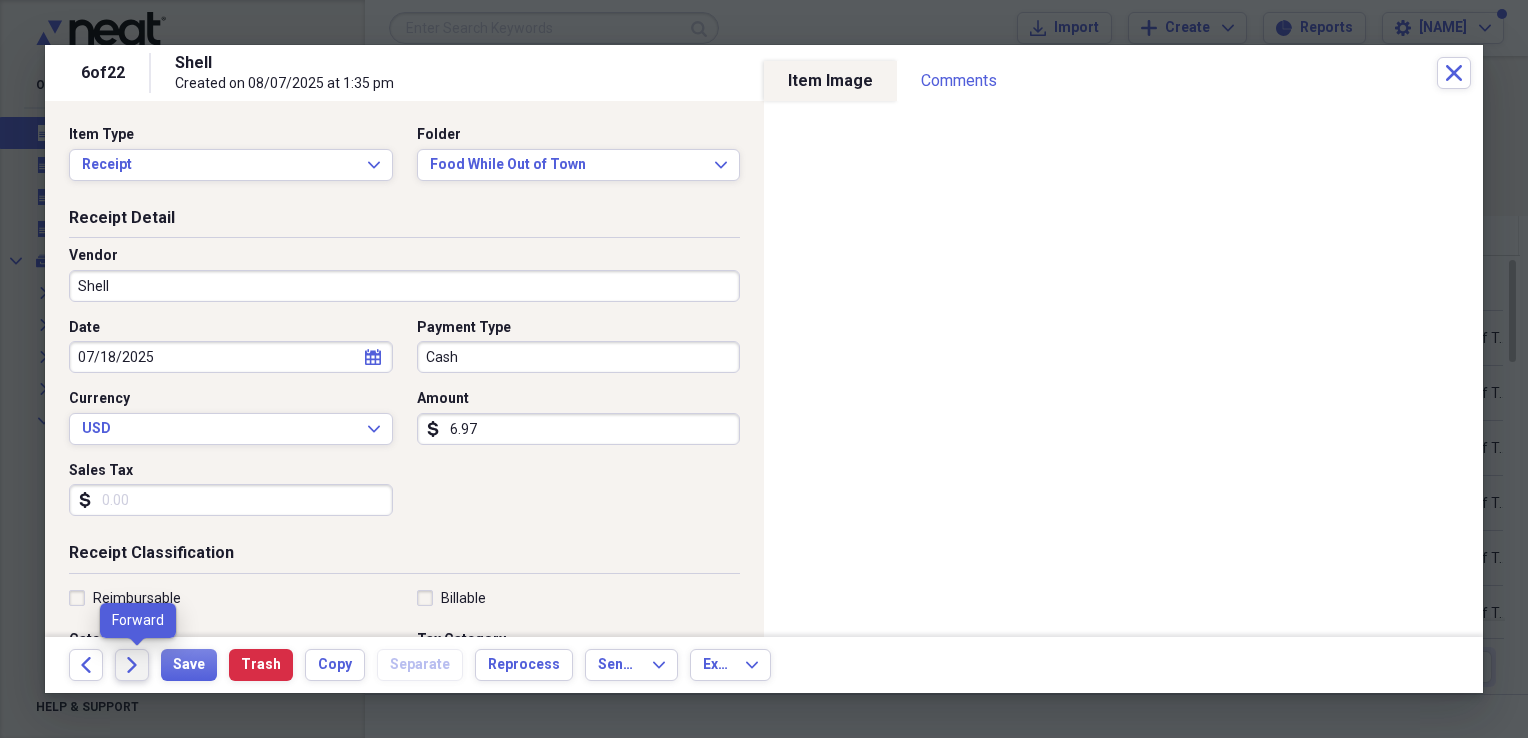 click on "Forward" 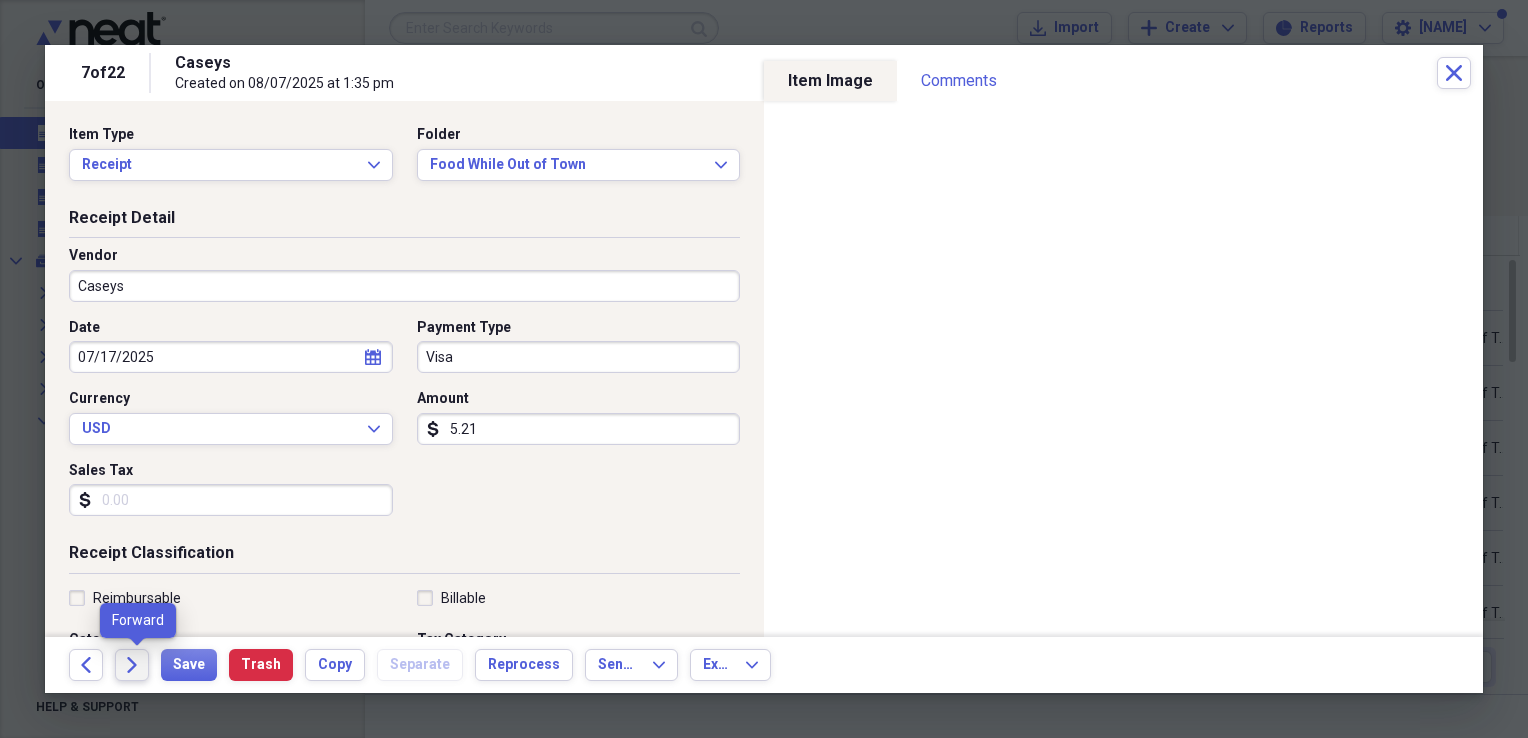 click on "Forward" 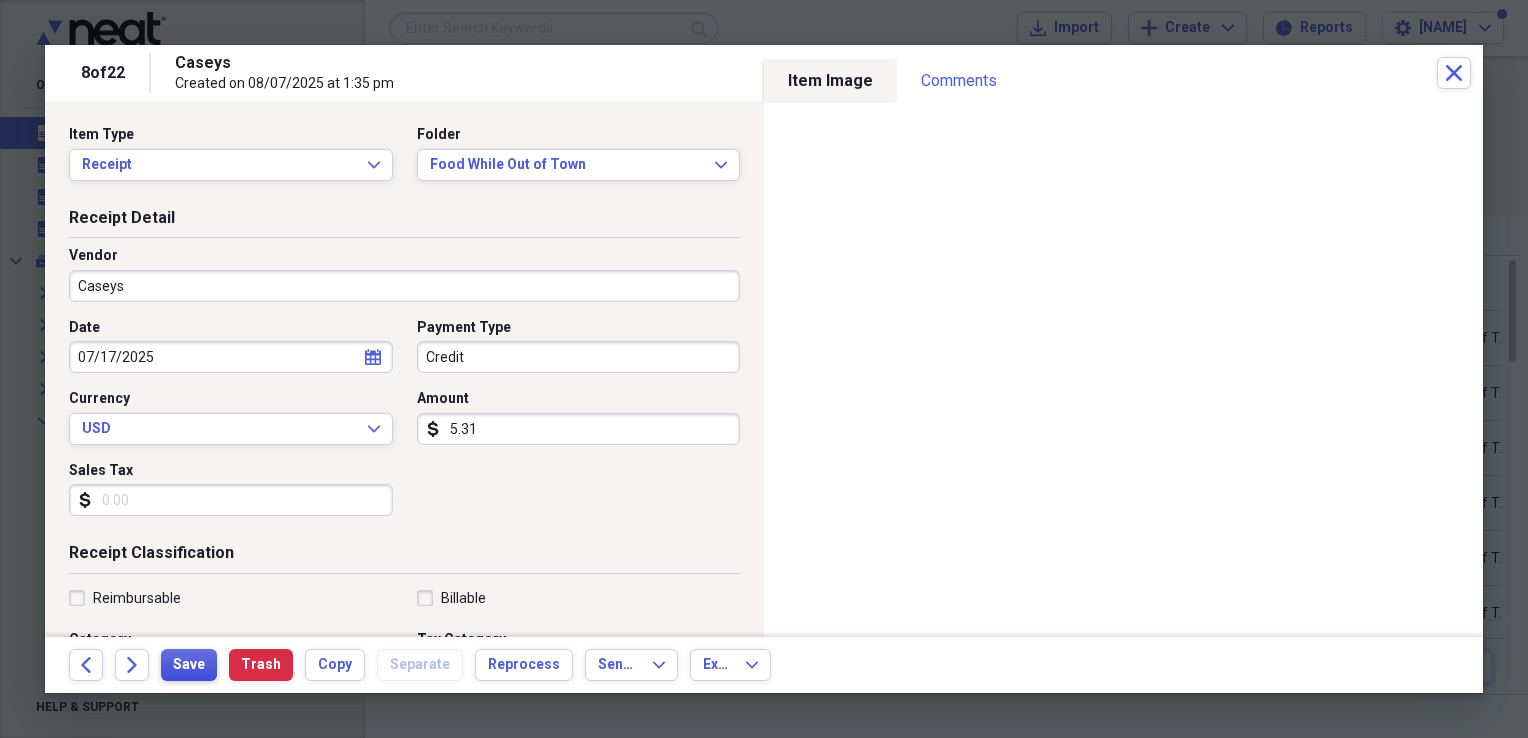 type on "5.31" 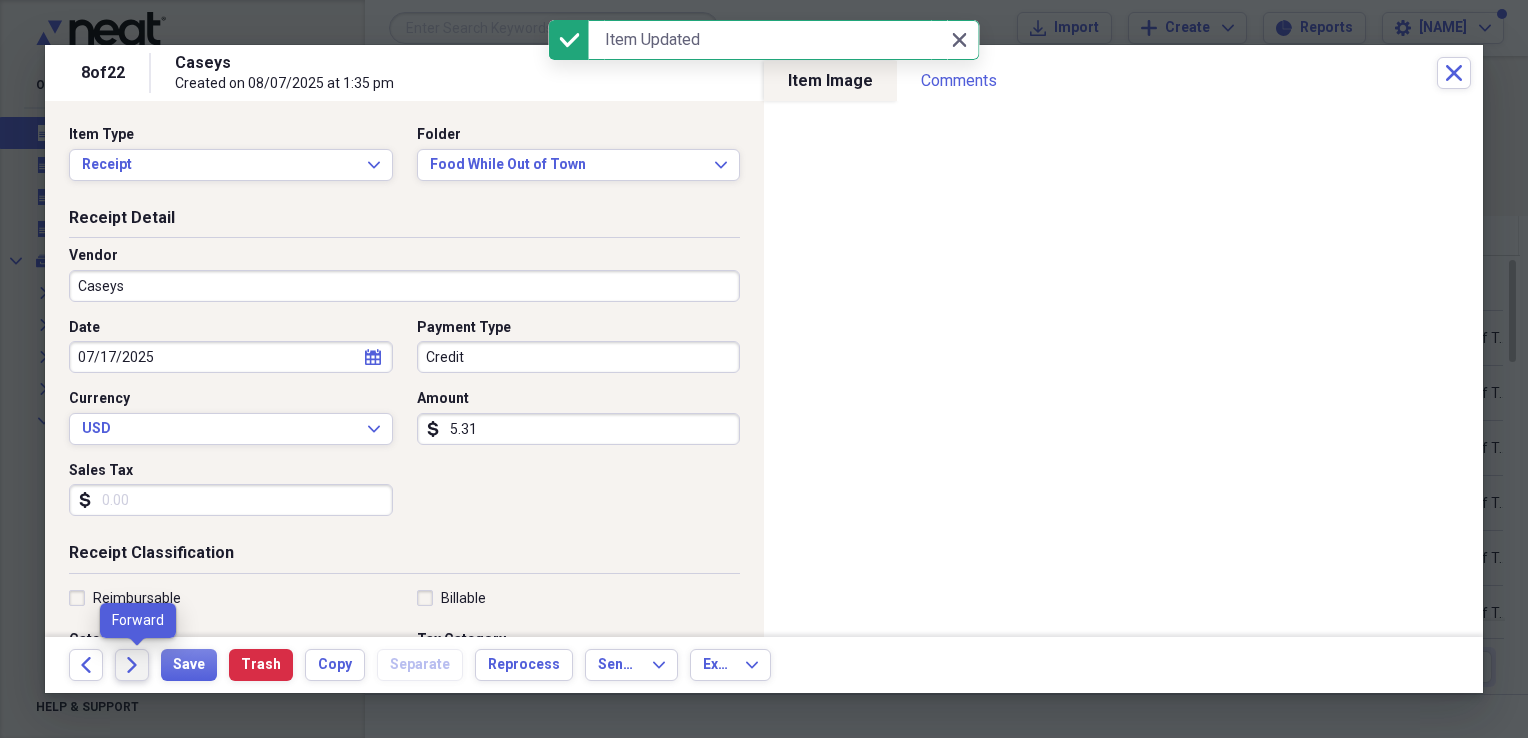 click on "Forward" at bounding box center (132, 665) 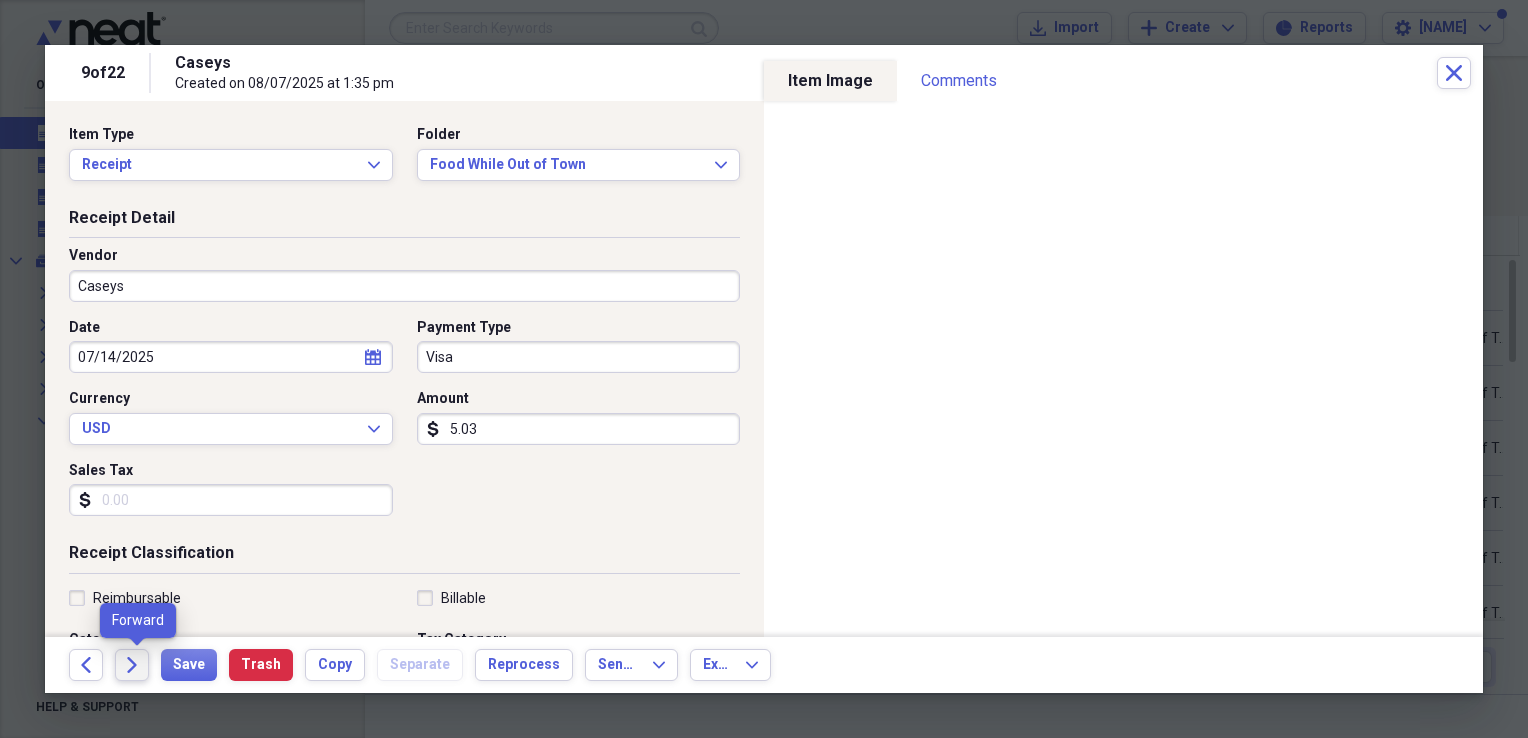 click on "Forward" at bounding box center (132, 665) 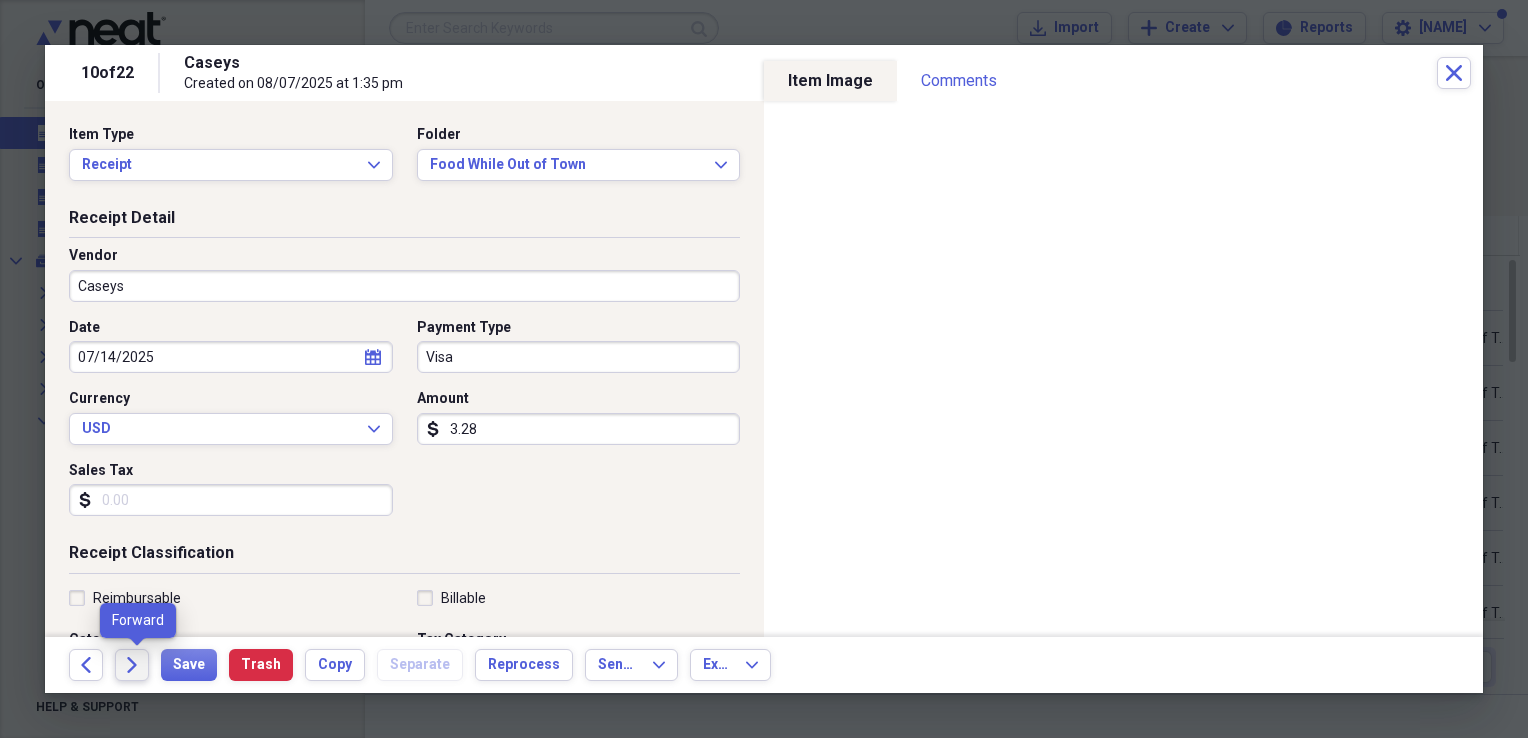 click on "Forward" at bounding box center (132, 665) 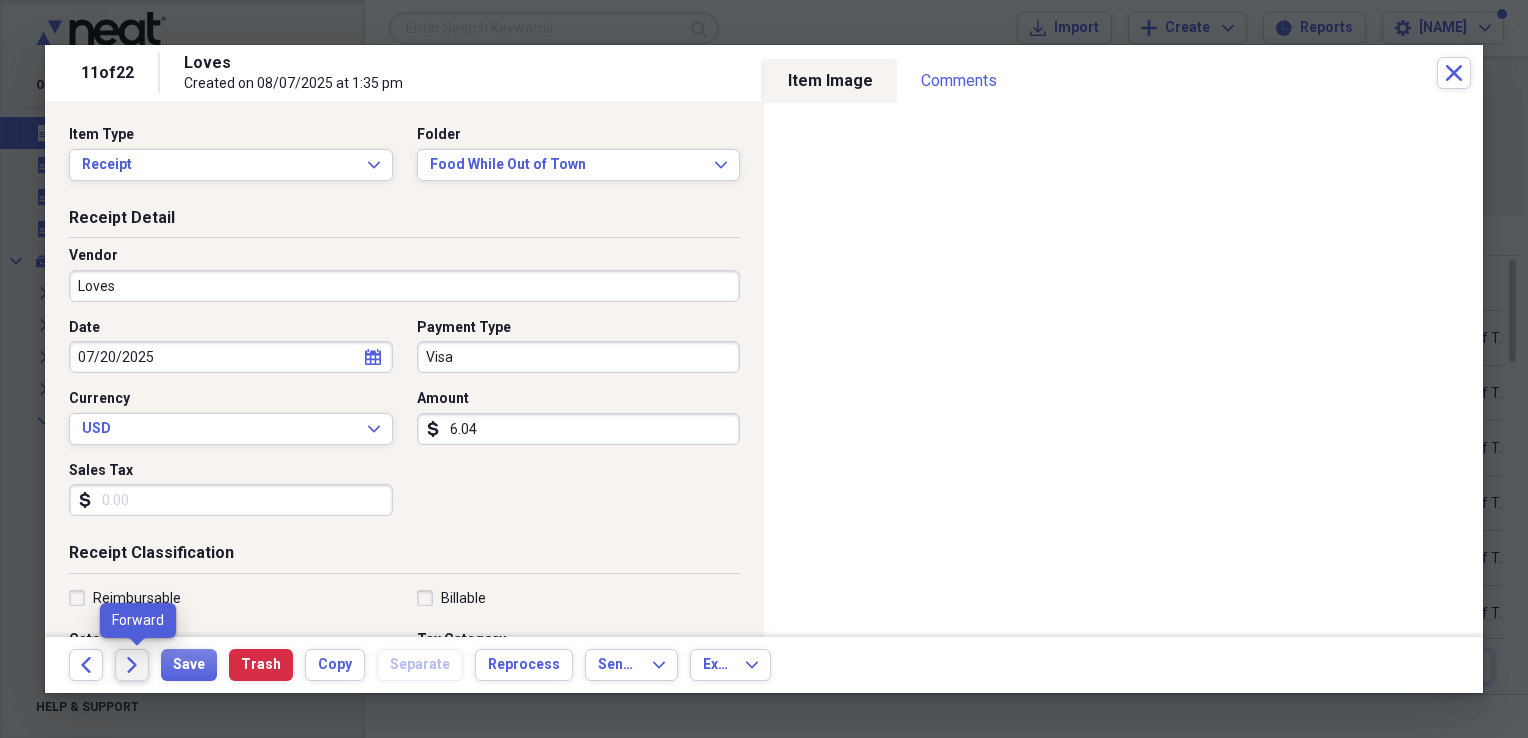 click on "Forward" 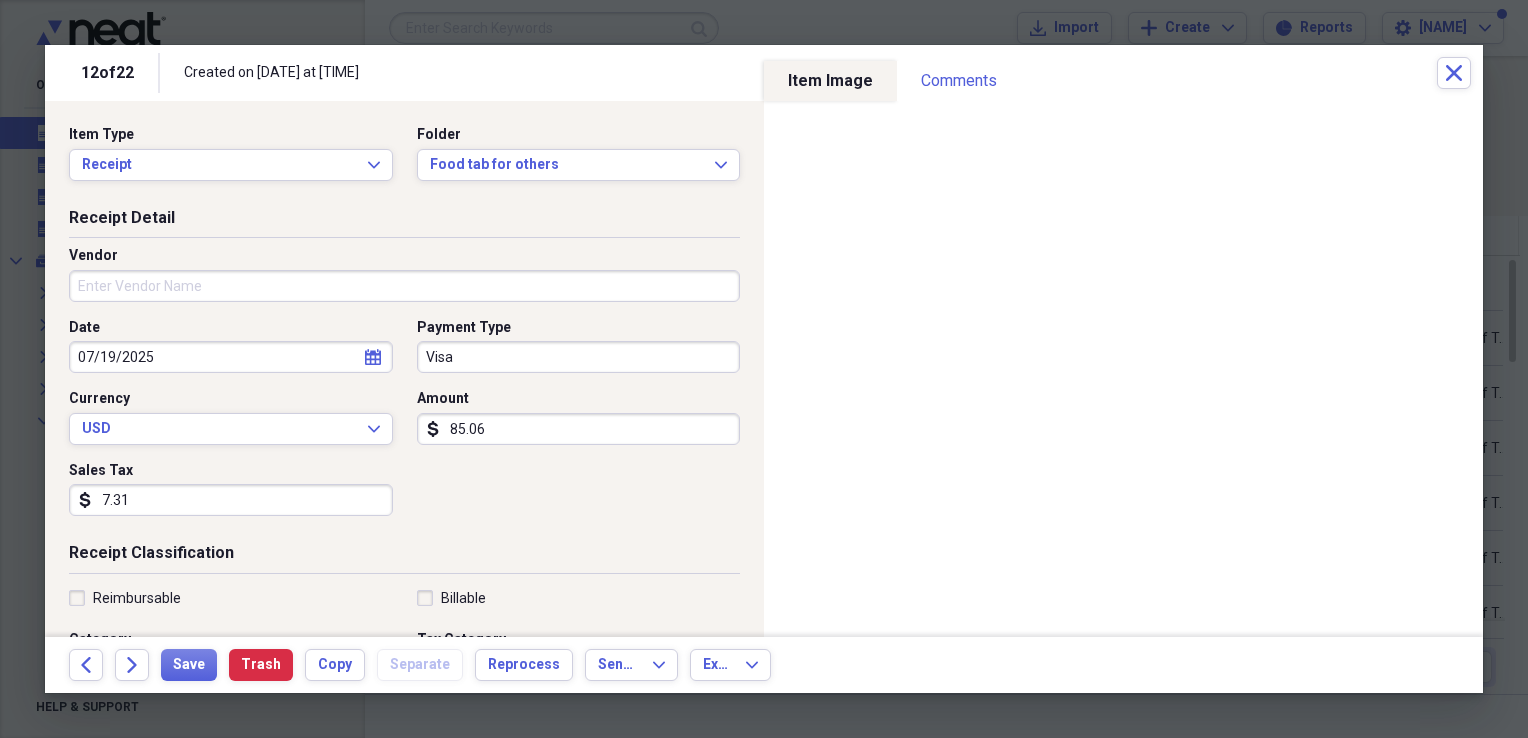 click on "Vendor" at bounding box center [404, 286] 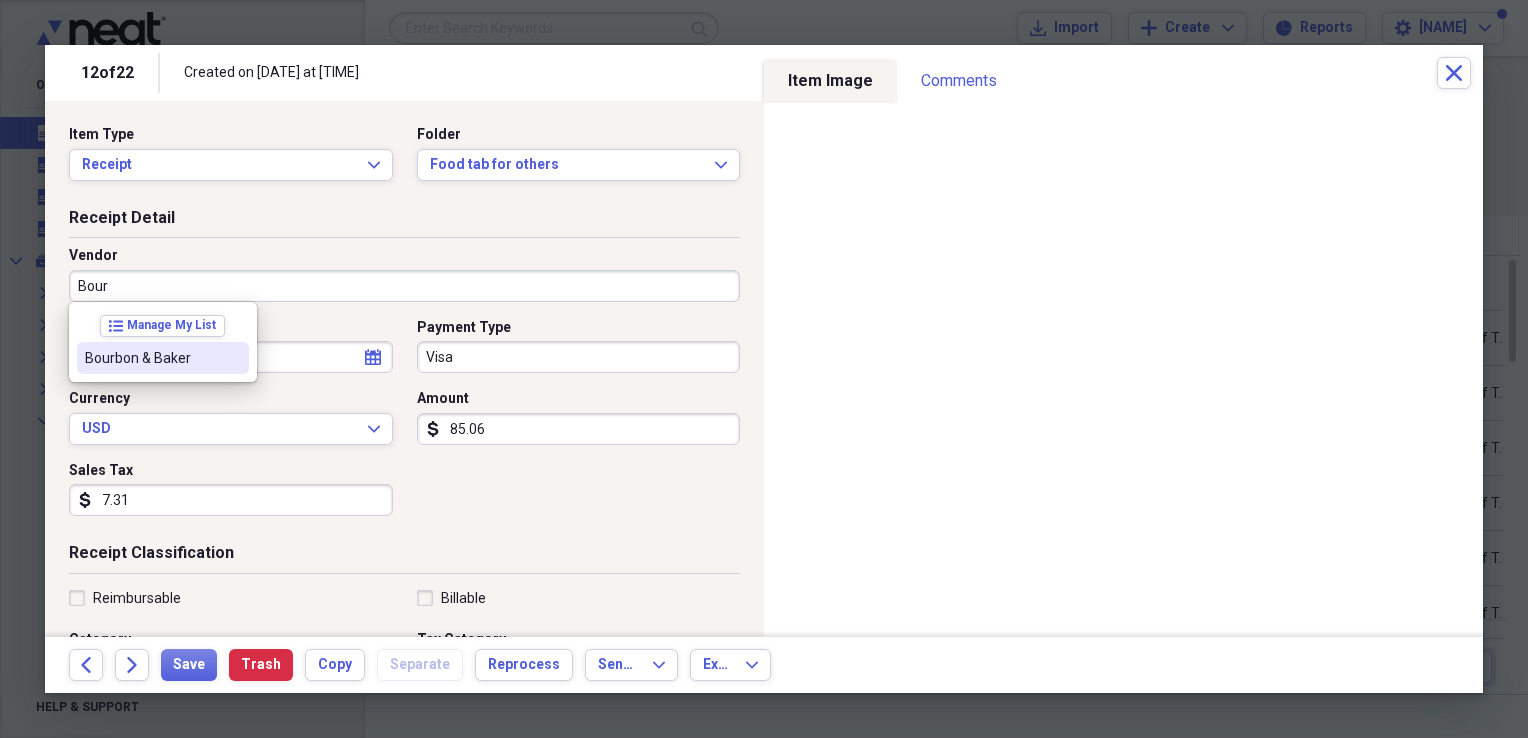type on "Bourbon & Baker" 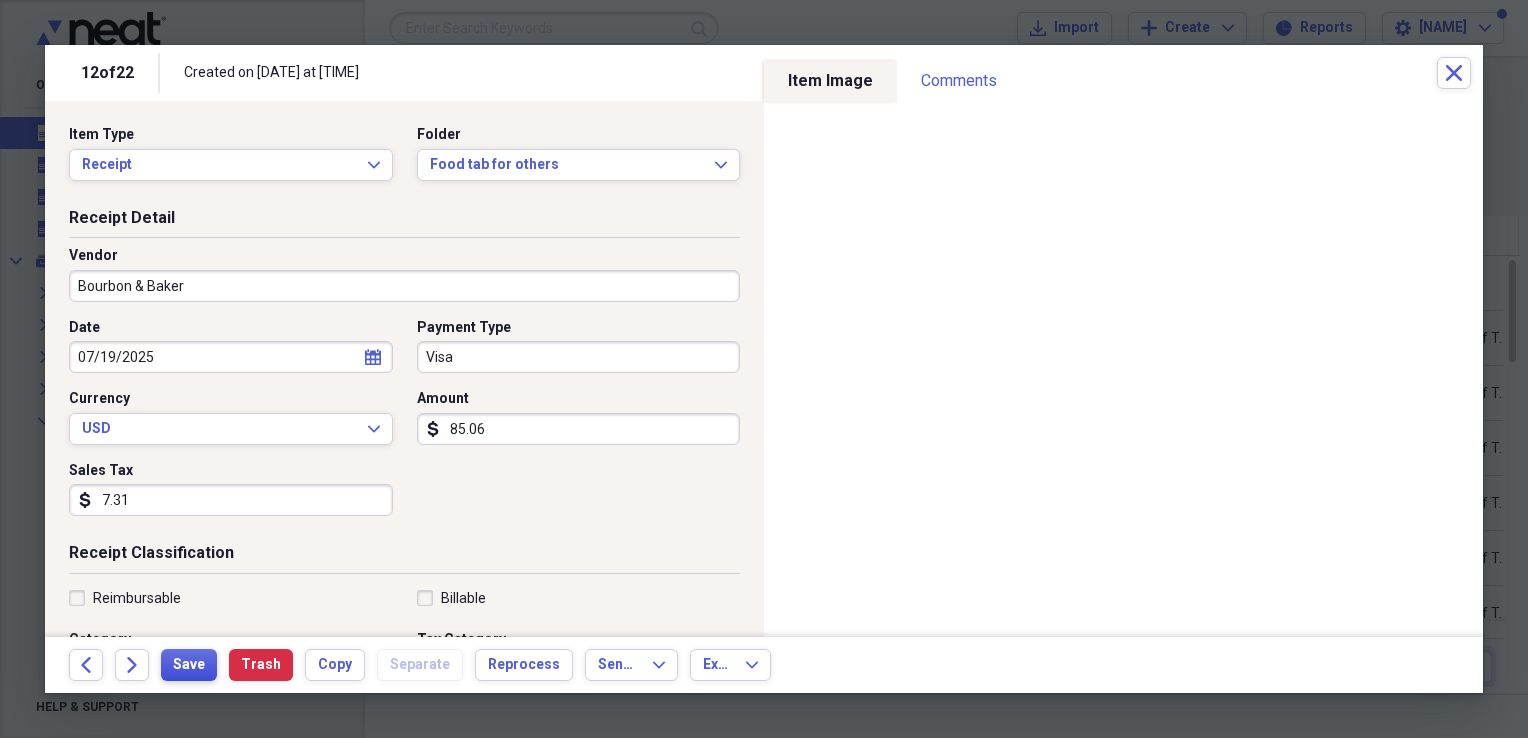 click on "Save" at bounding box center [189, 665] 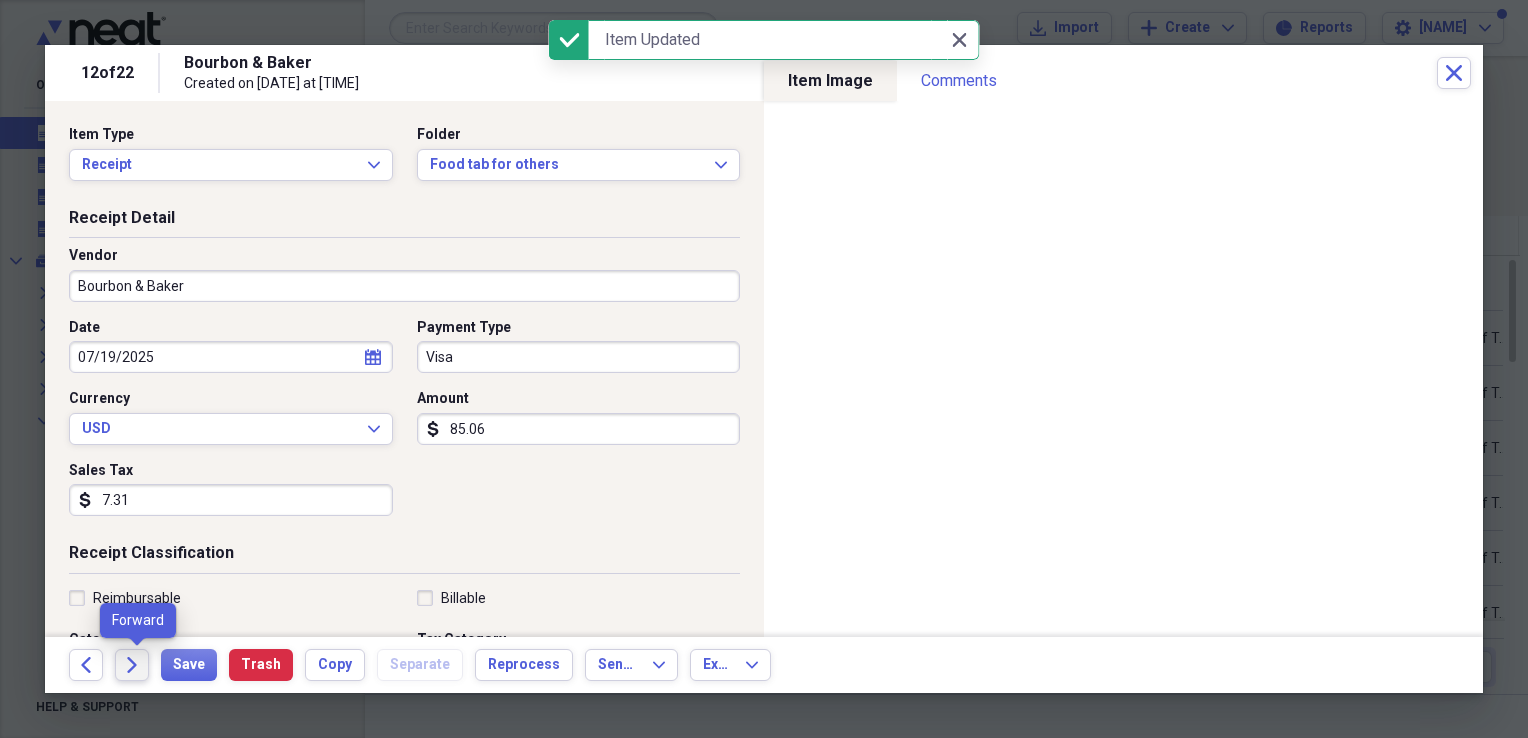 click on "Forward" 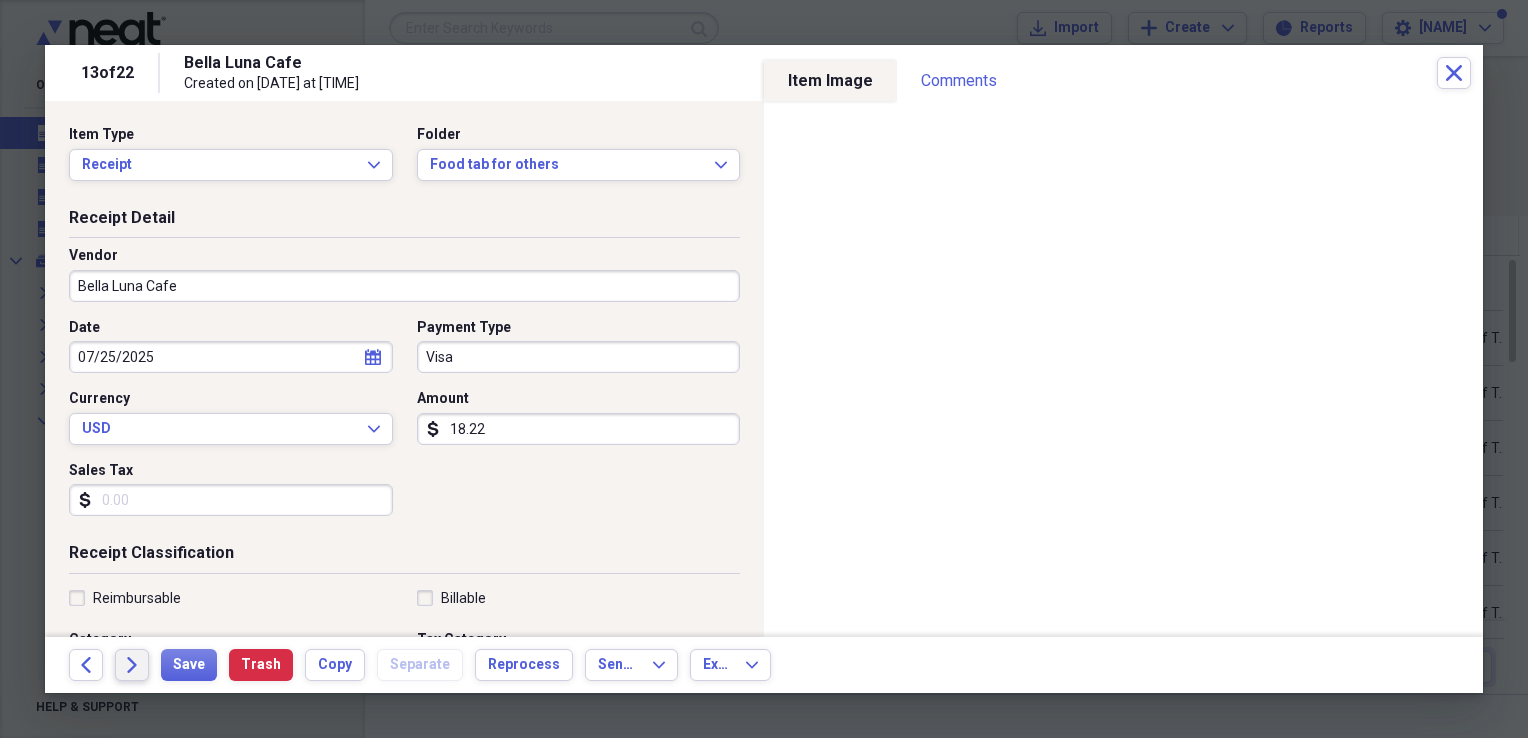 click on "Forward" at bounding box center (132, 665) 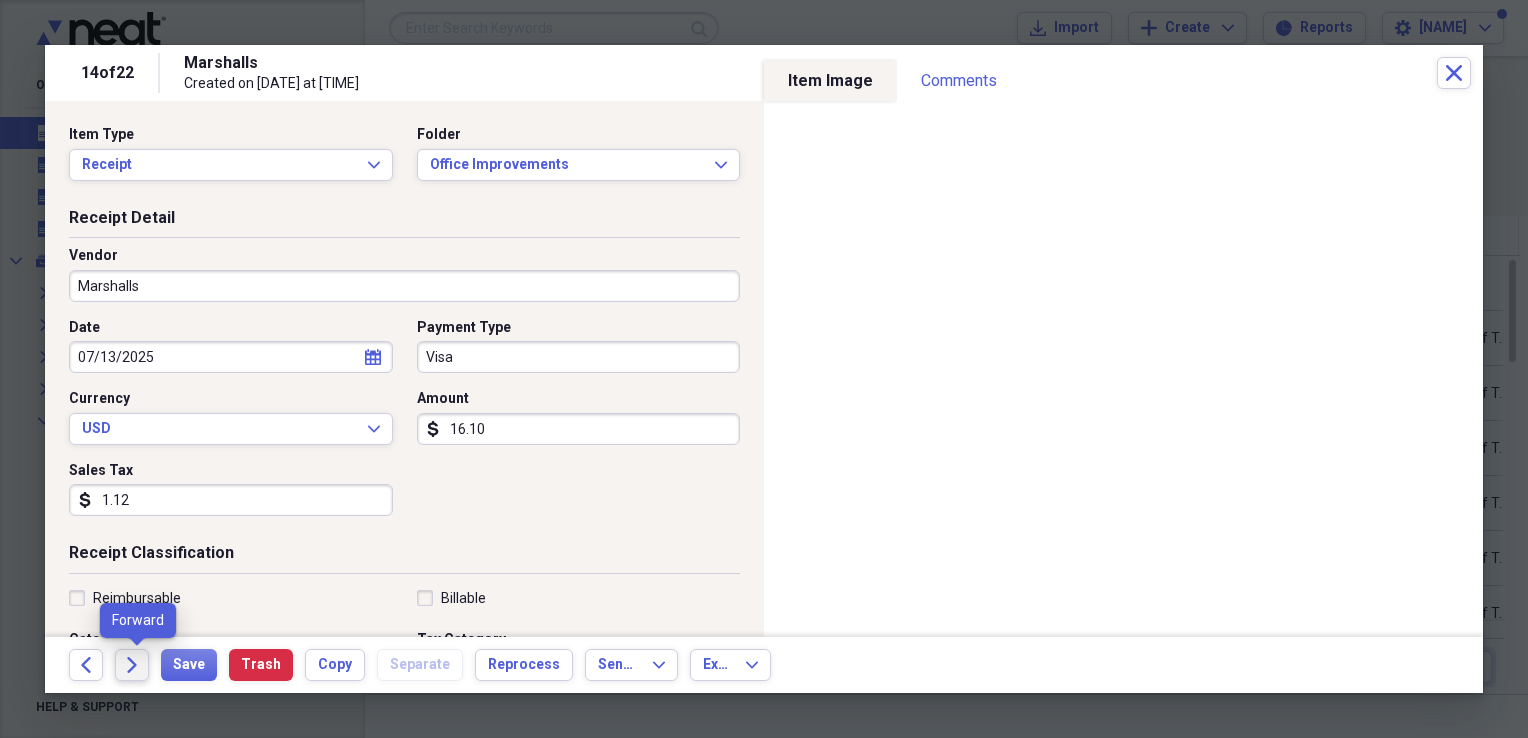 click on "Forward" at bounding box center [132, 665] 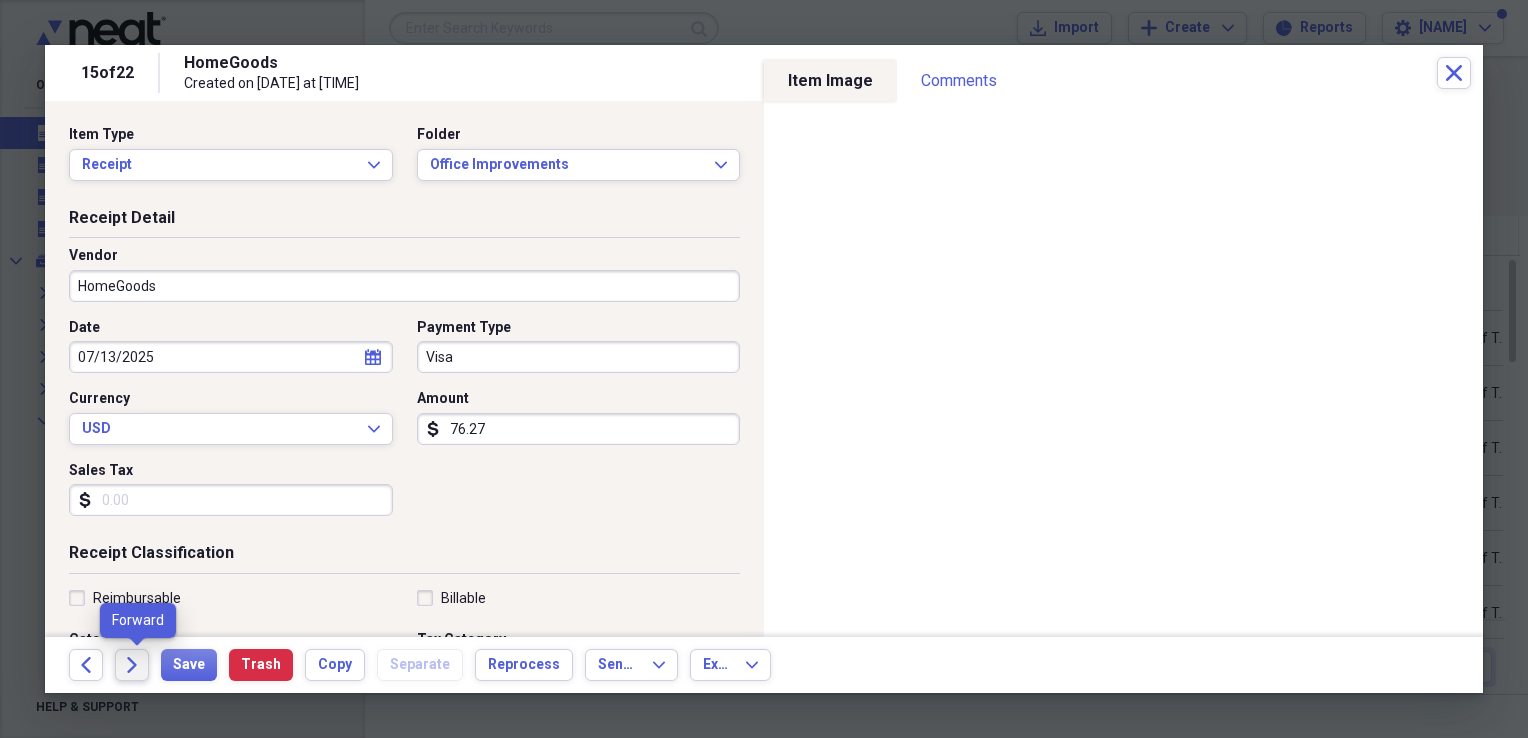 click on "Forward" 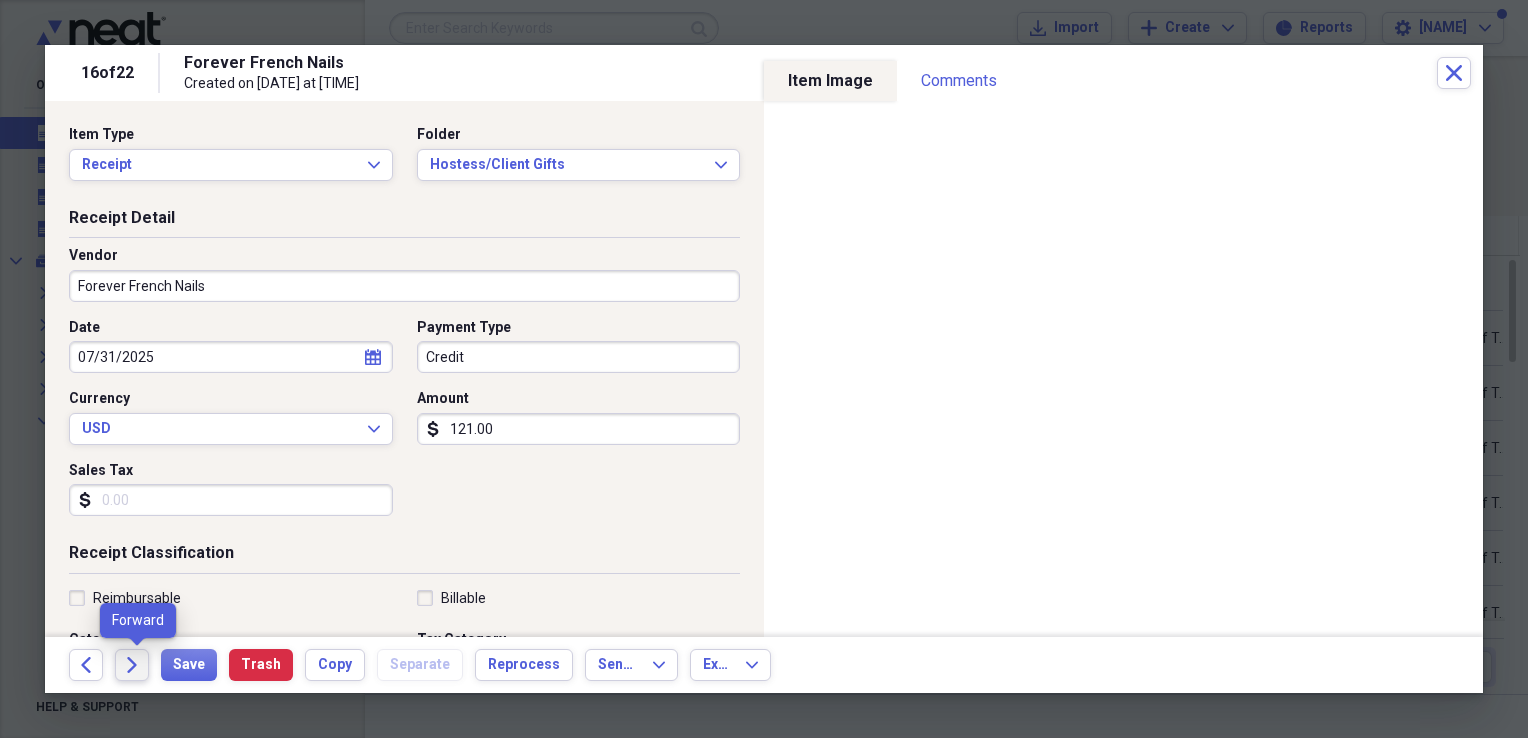 click on "Forward" 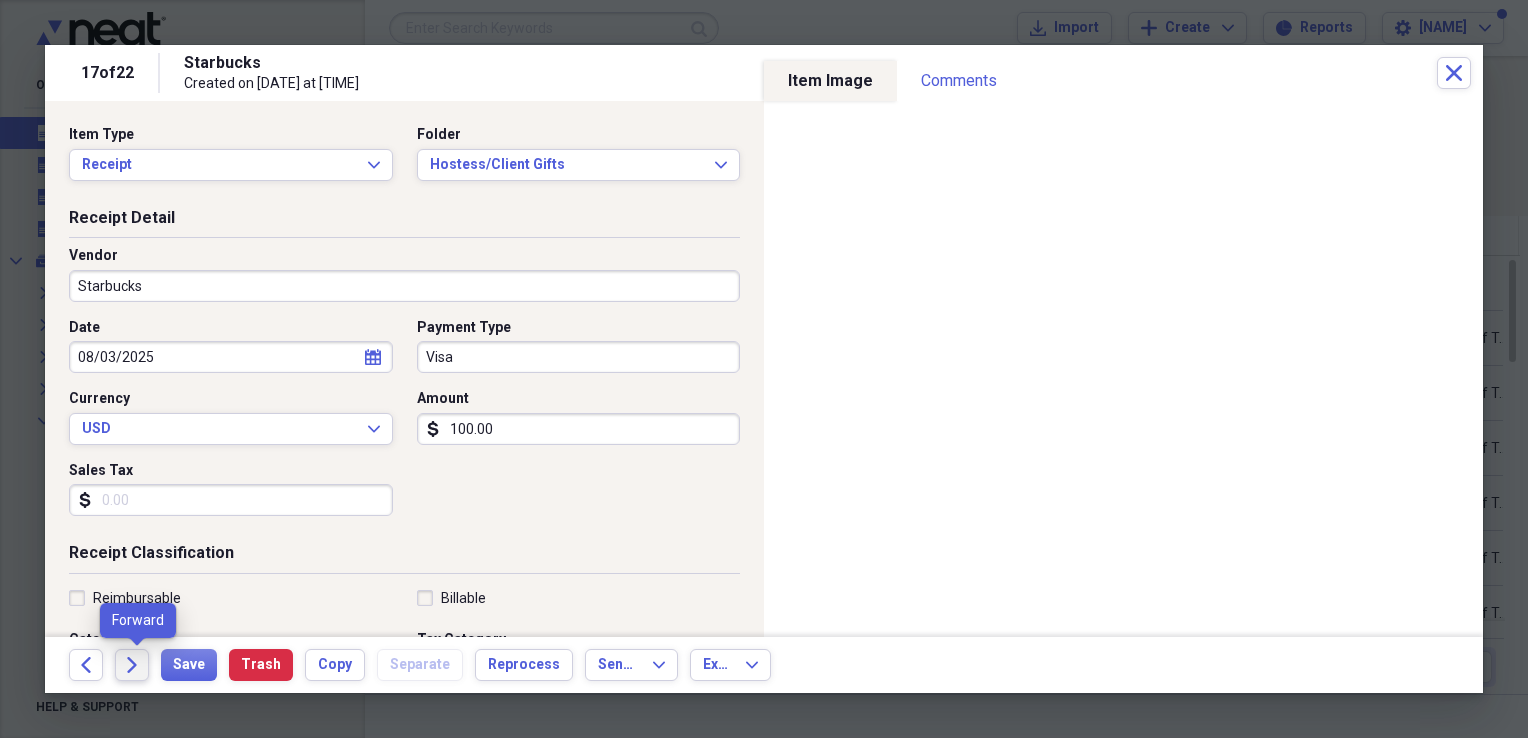 click on "Forward" at bounding box center [132, 665] 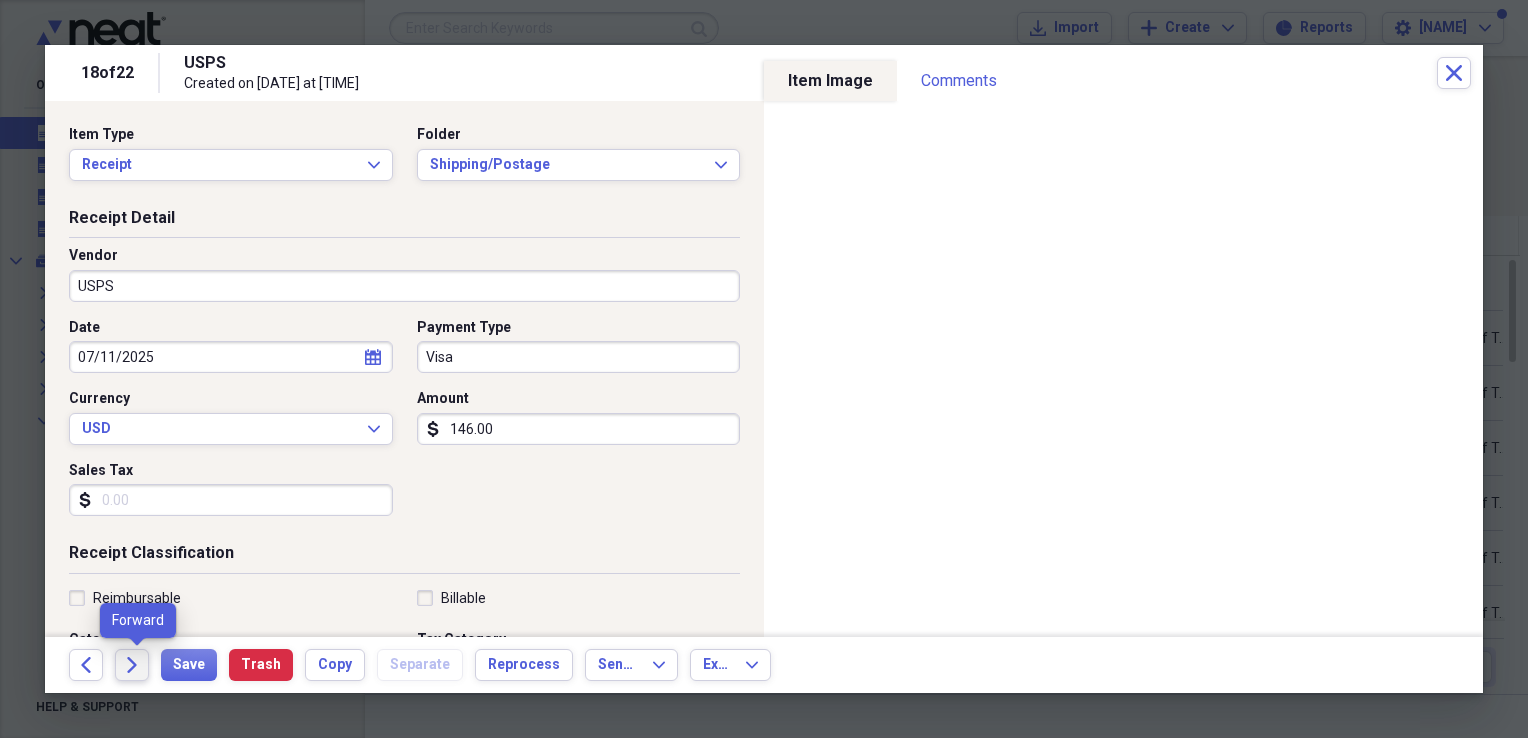 click on "Forward" 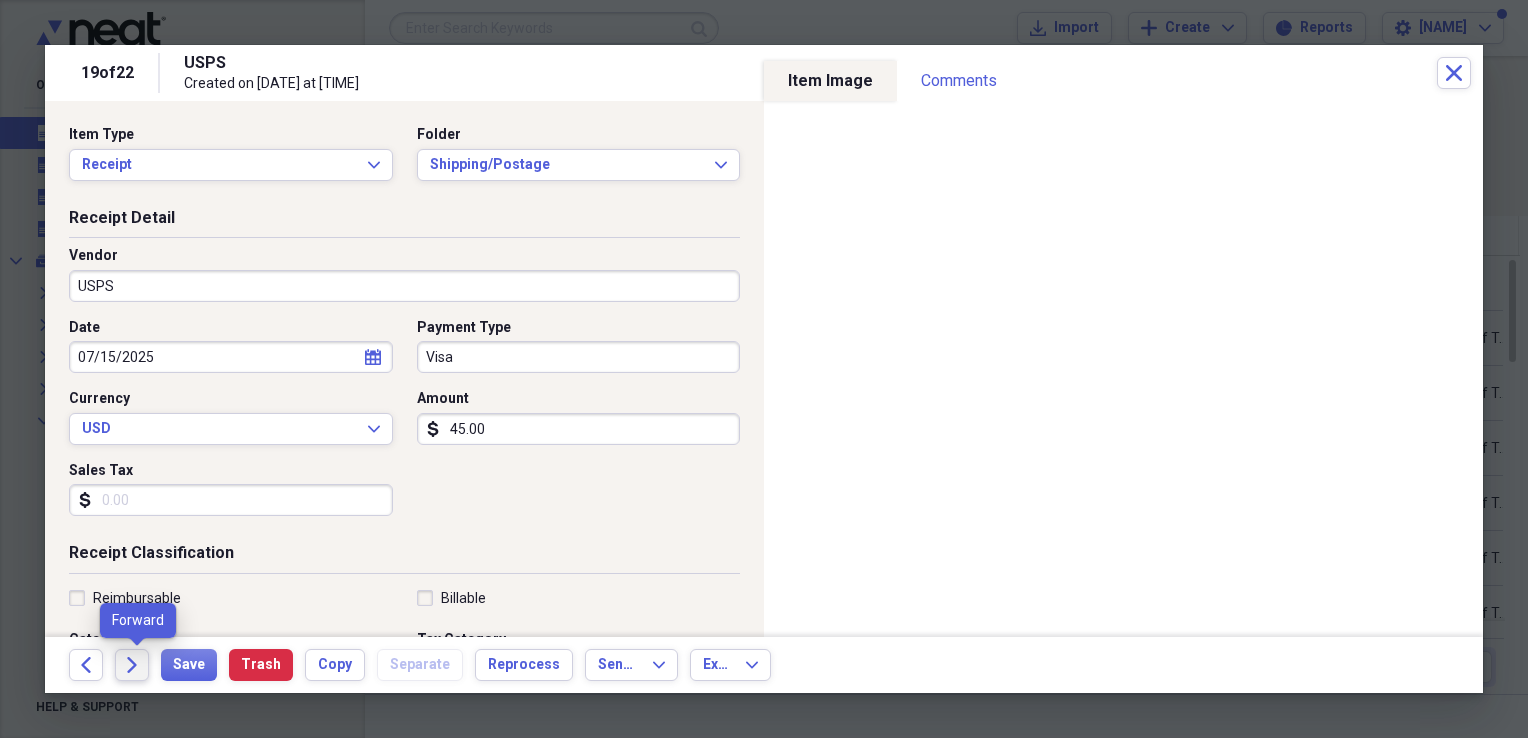 click on "Forward" 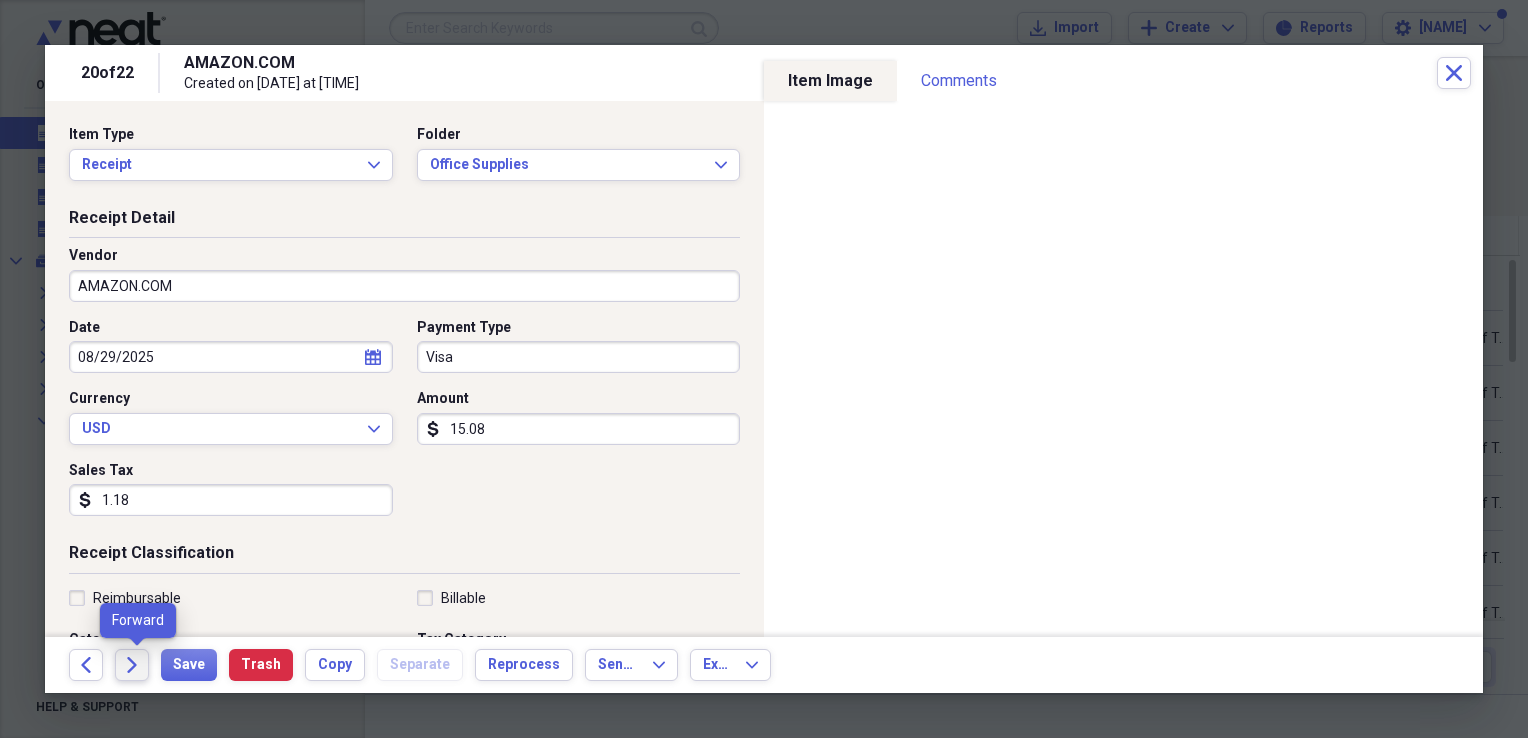 click on "Forward" at bounding box center (132, 665) 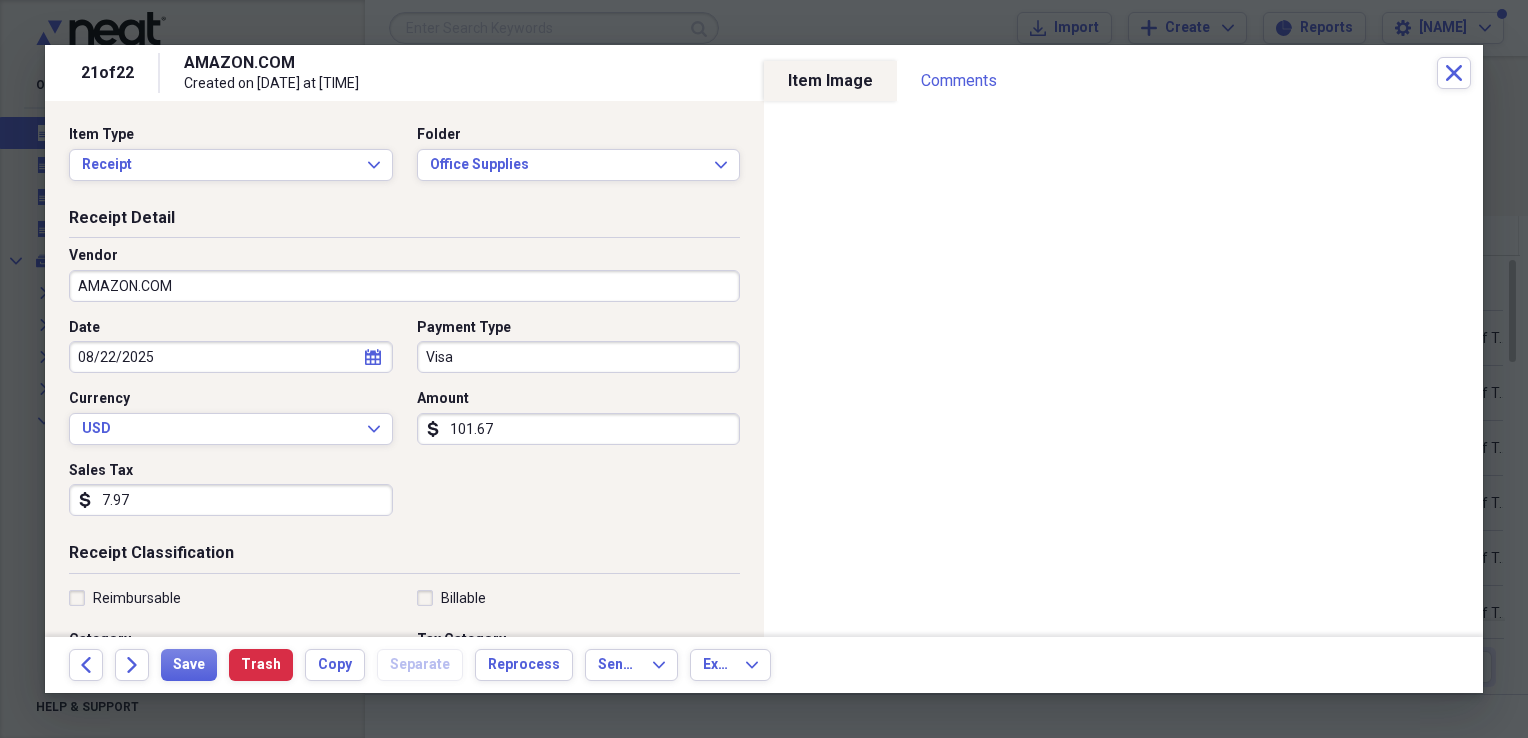 select on "7" 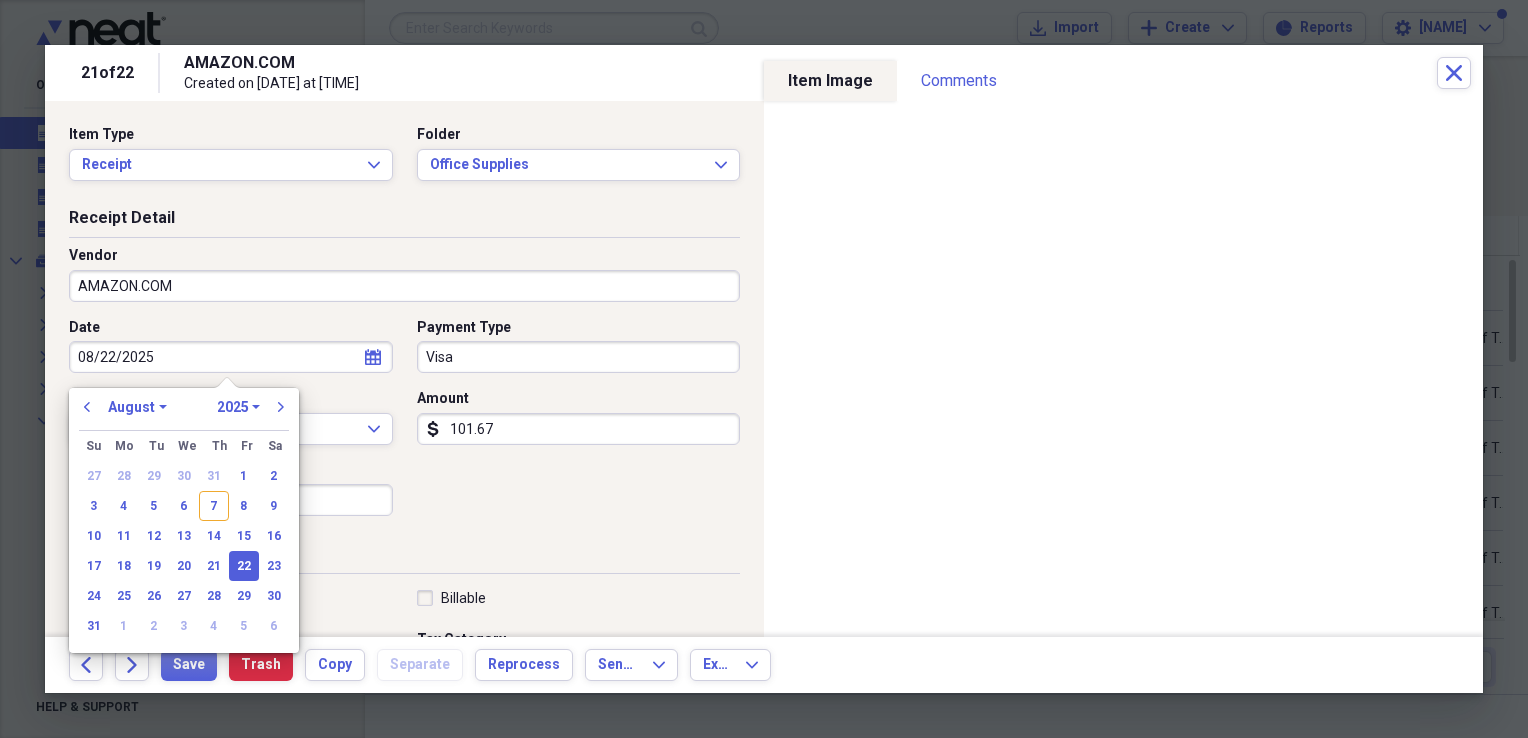 drag, startPoint x: 83, startPoint y: 358, endPoint x: 179, endPoint y: 358, distance: 96 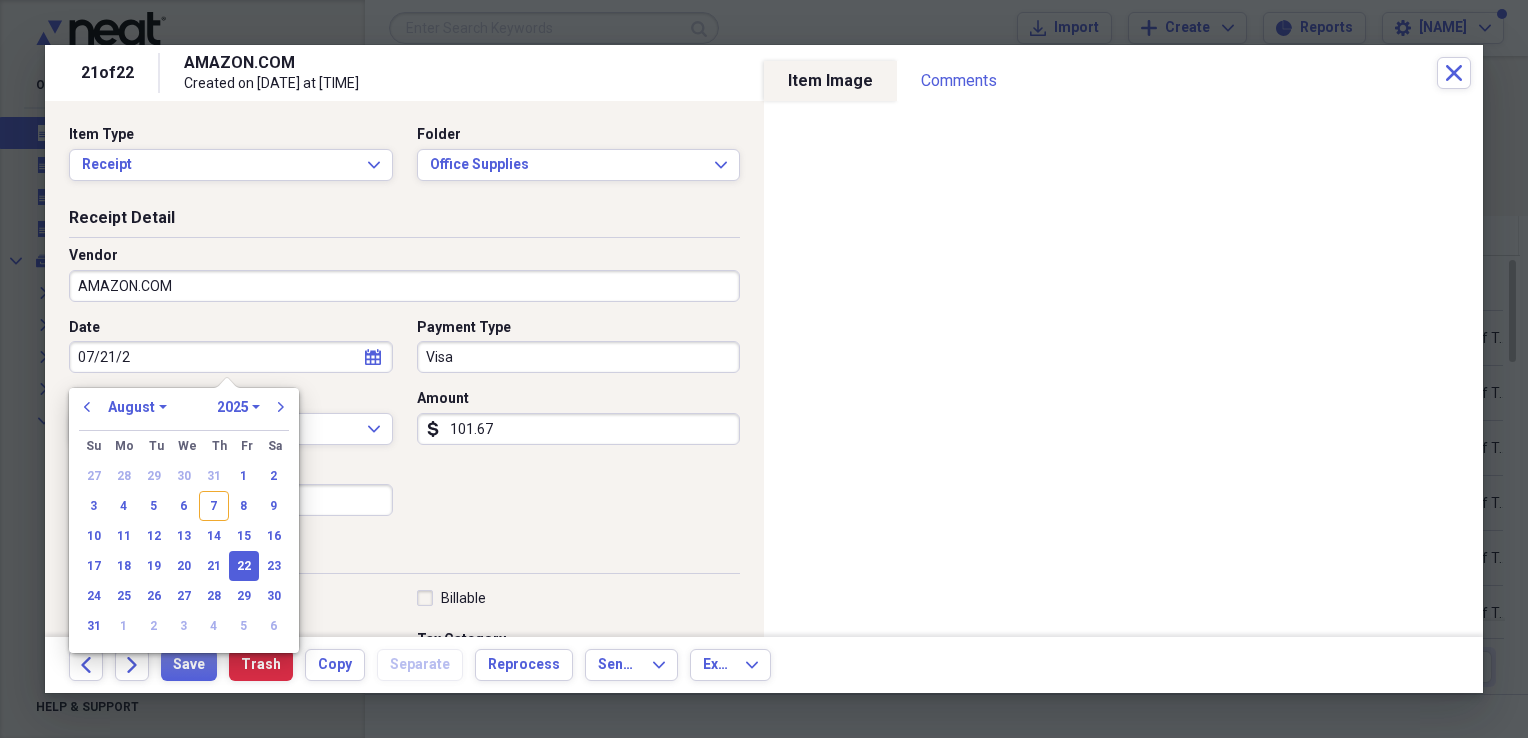 type on "07/21/20" 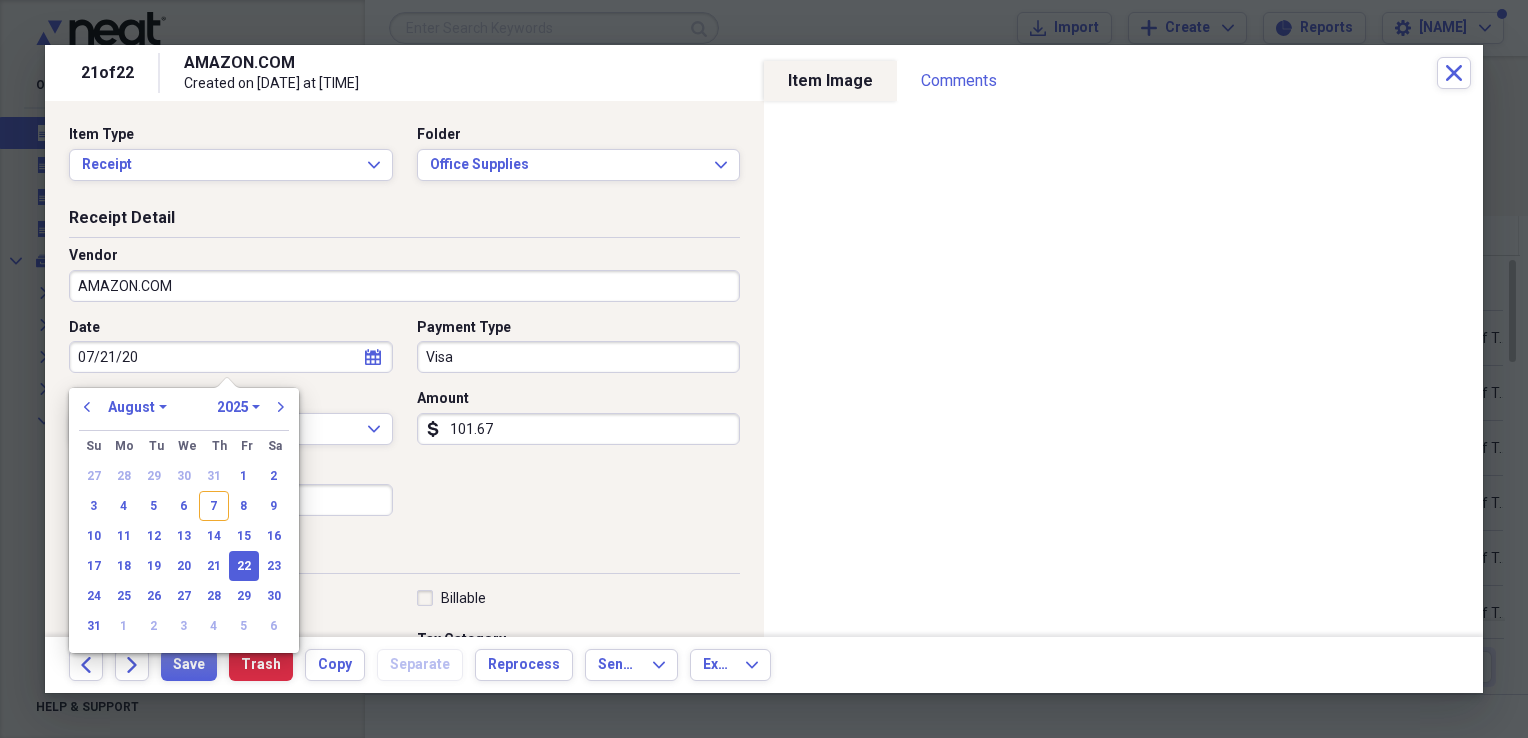 select on "6" 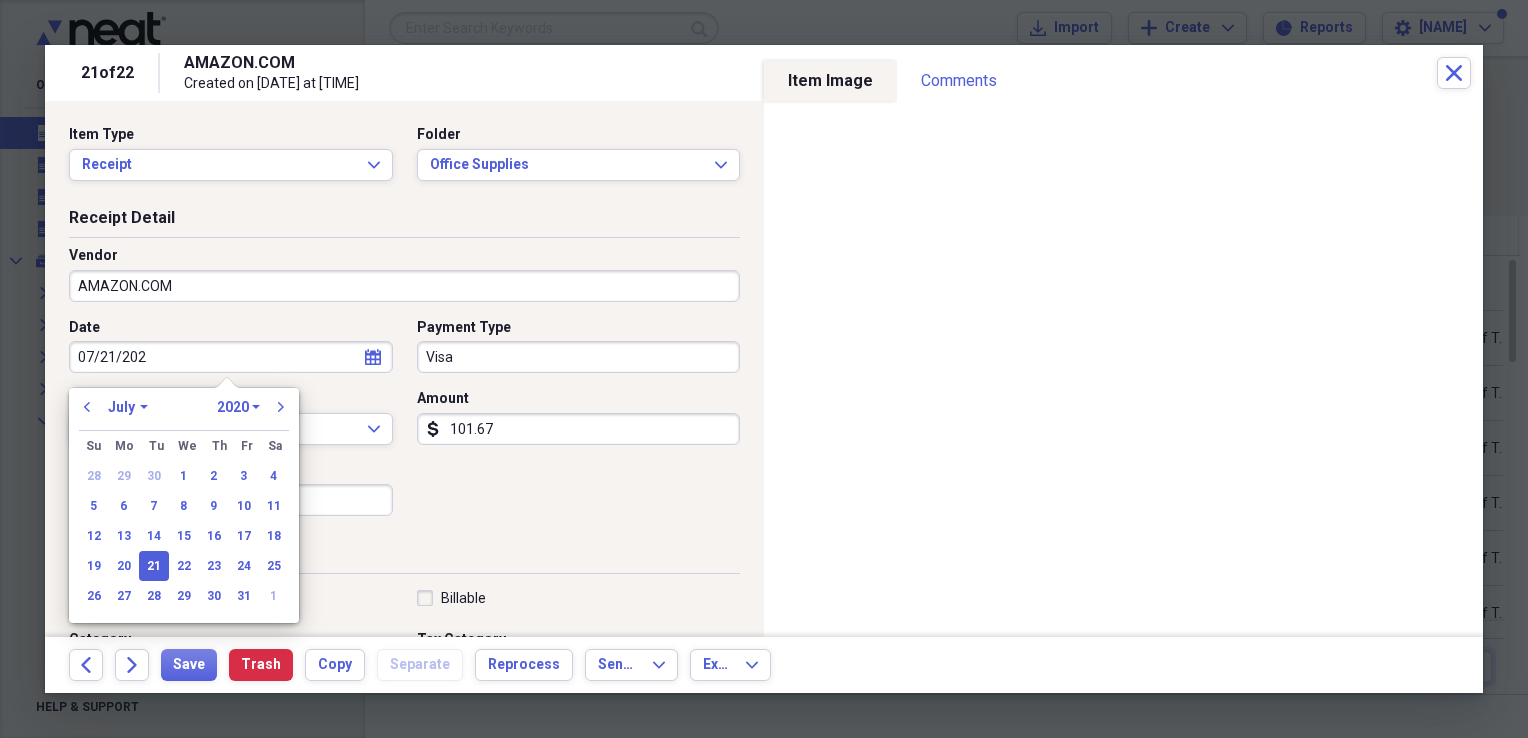 type on "07/21/2025" 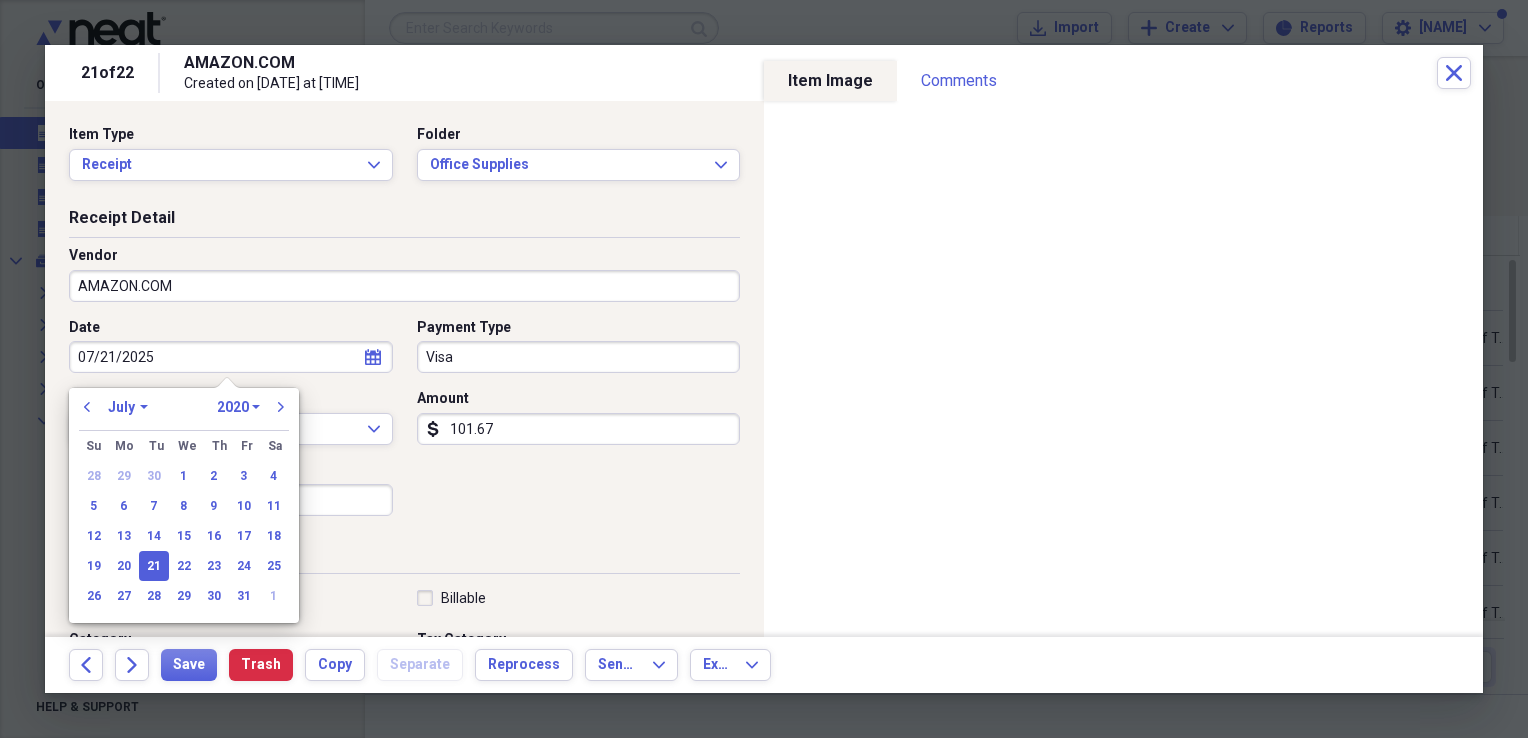 select on "2025" 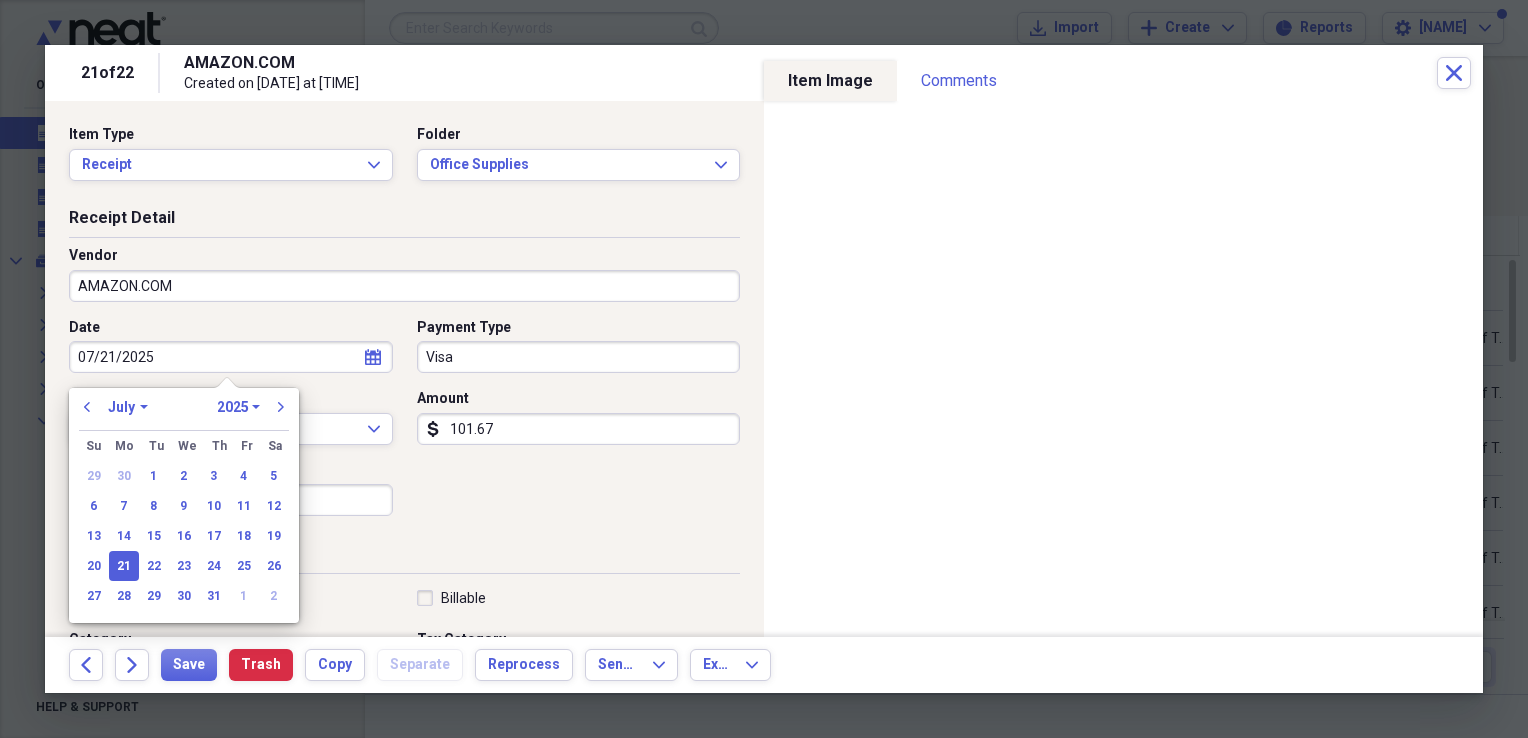 type on "07/21/2025" 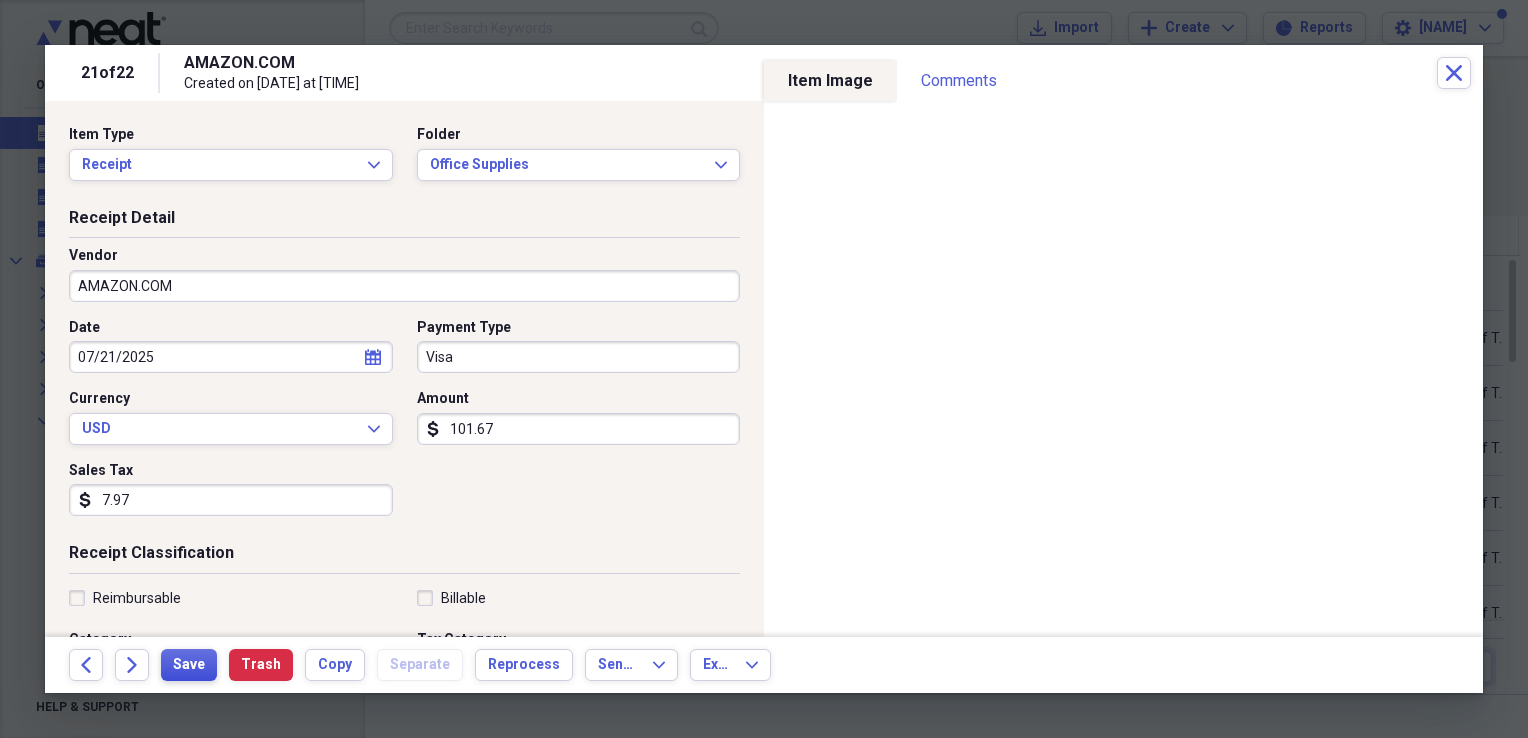 click on "Save" at bounding box center [189, 665] 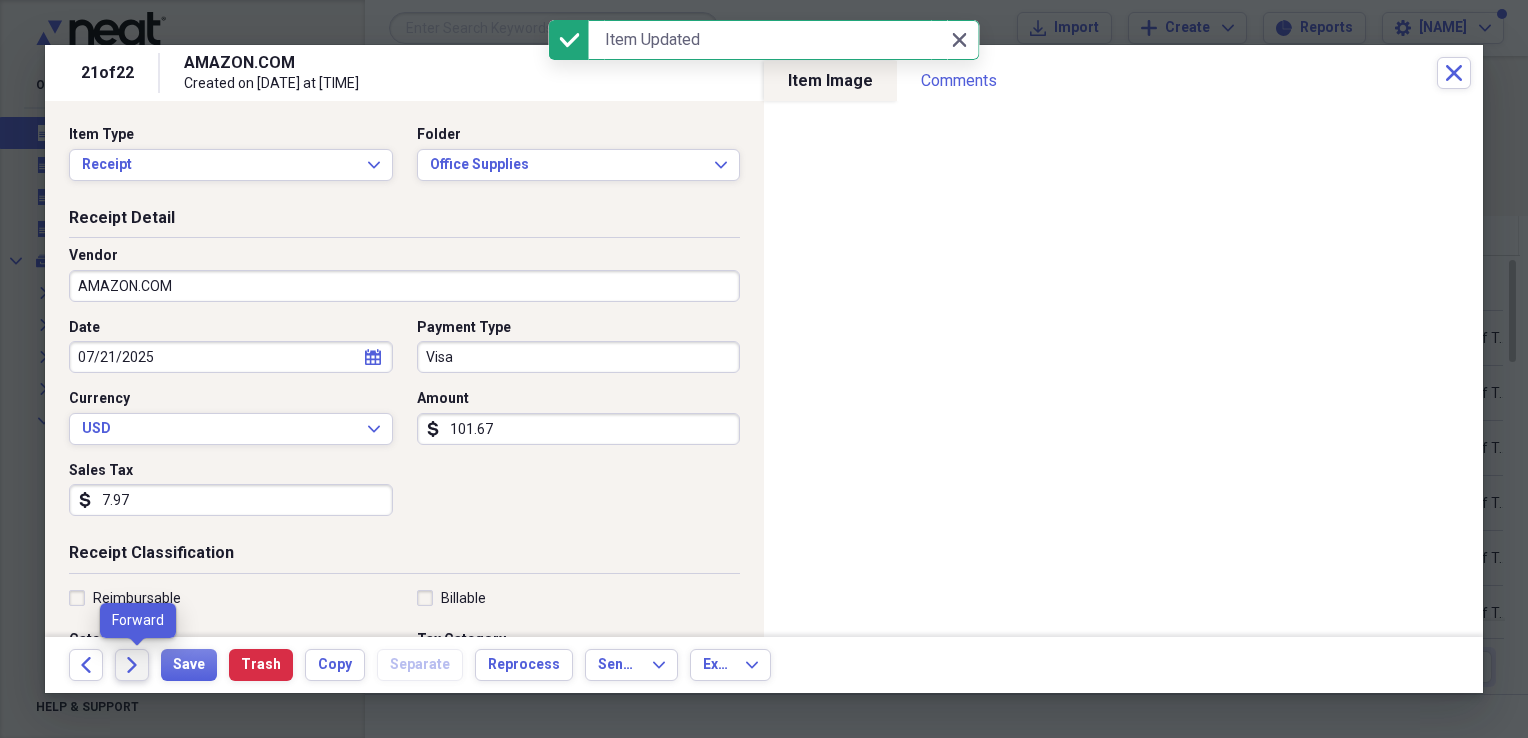 click on "Forward" 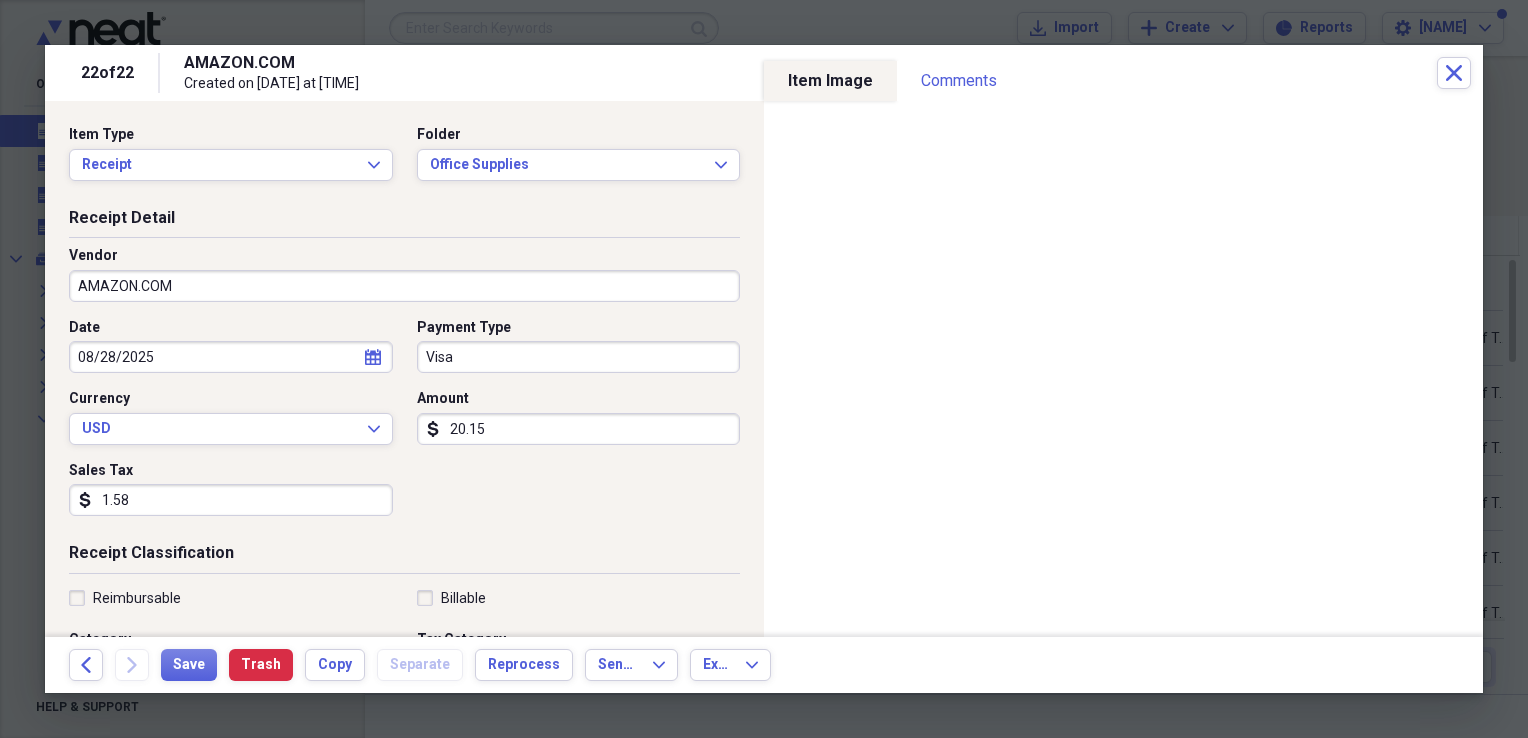 select on "7" 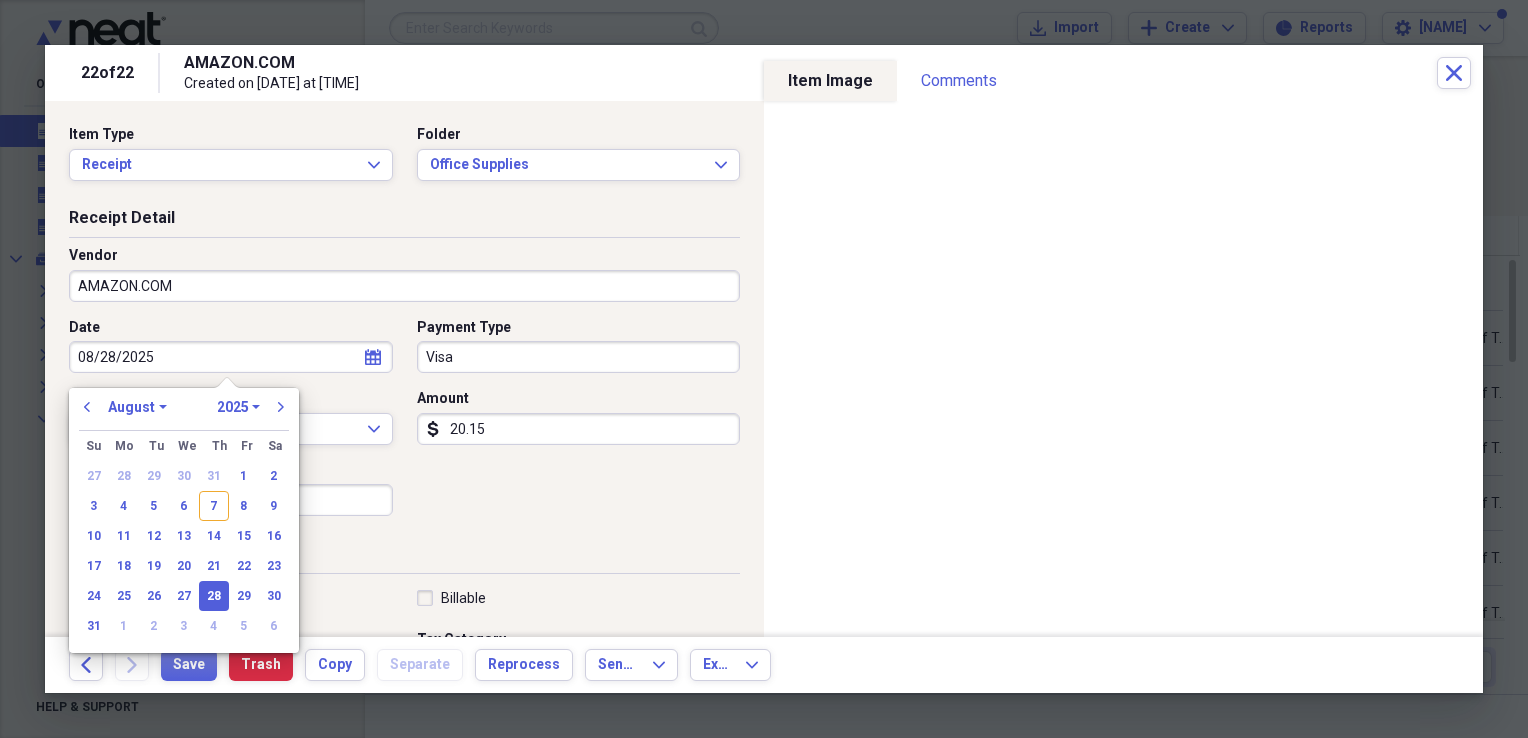 drag, startPoint x: 92, startPoint y: 358, endPoint x: 80, endPoint y: 358, distance: 12 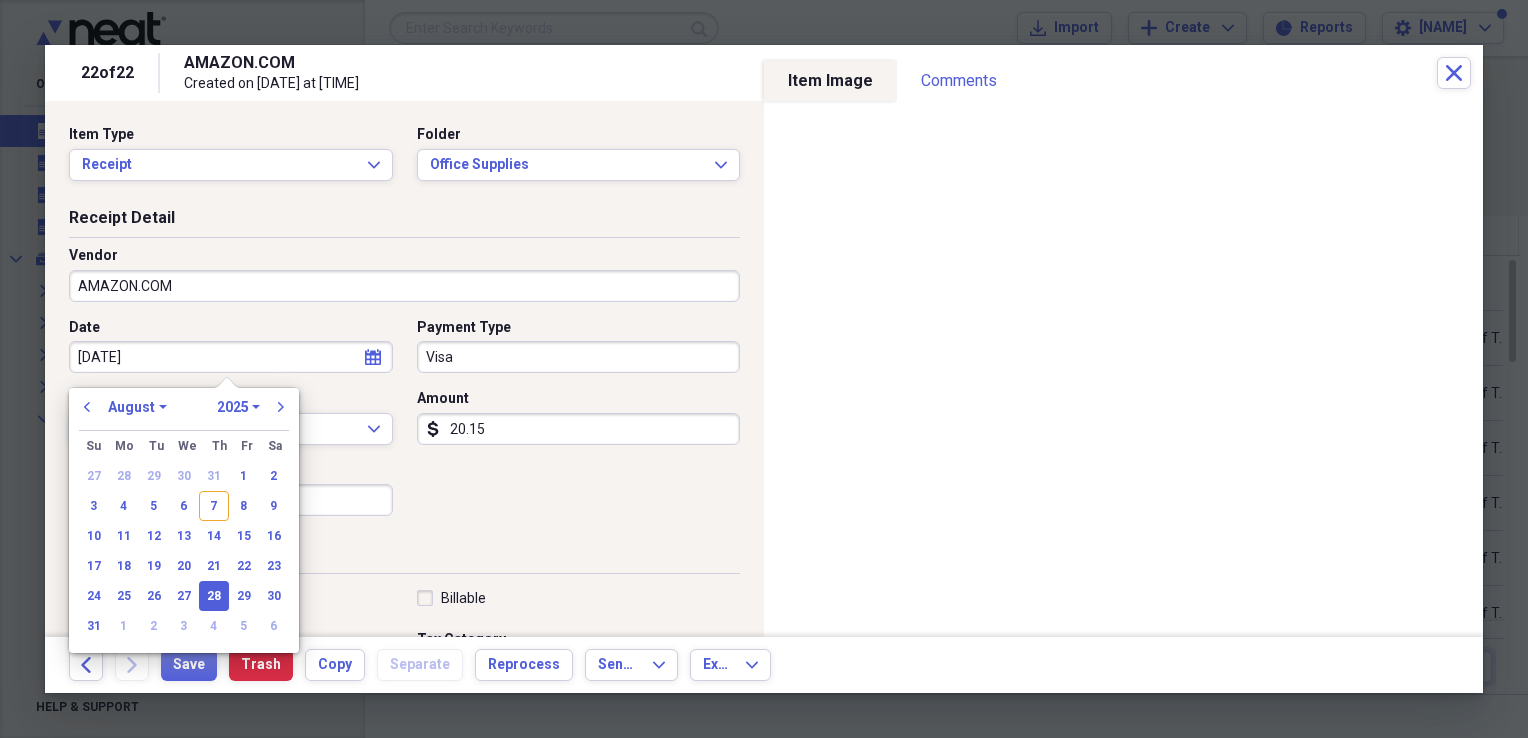 type on "07/28/2025" 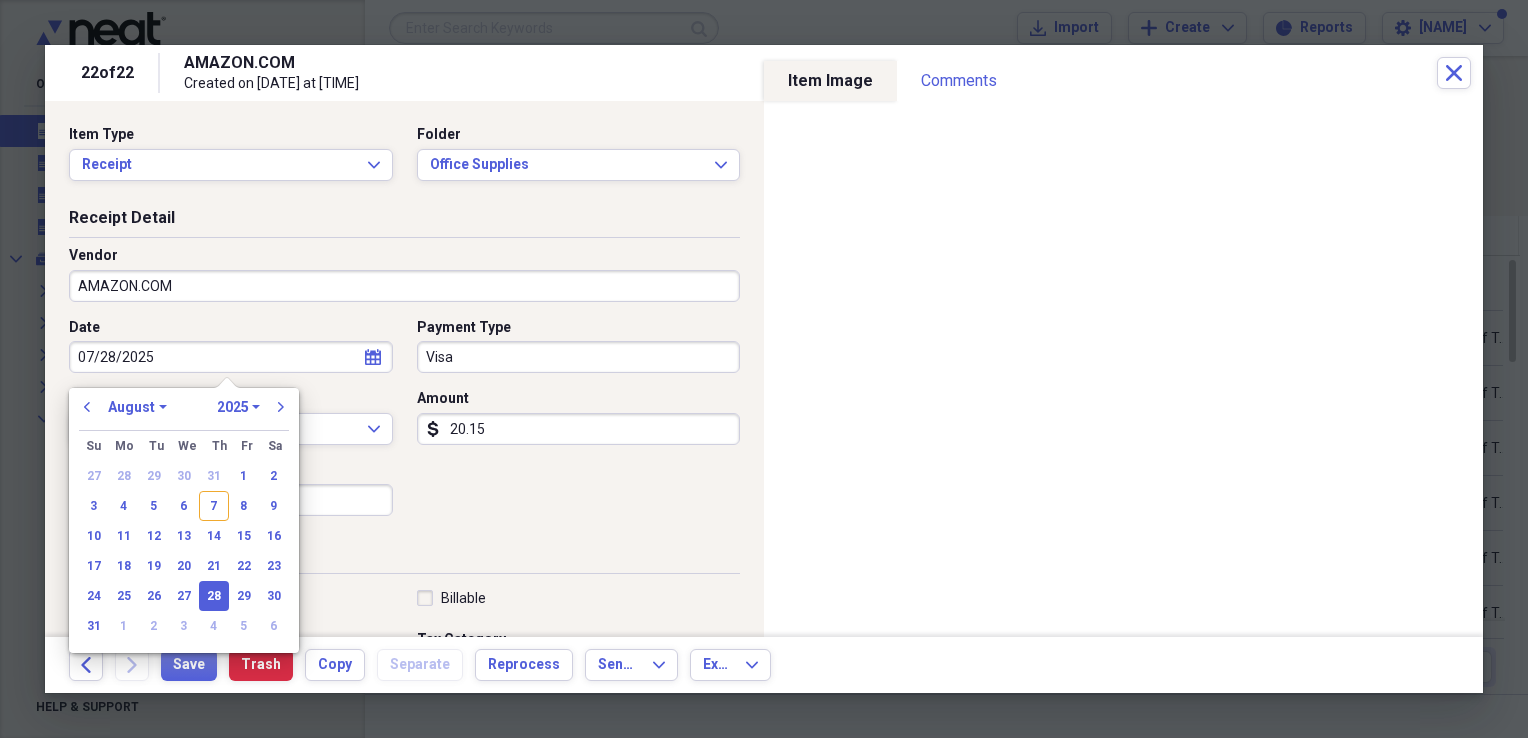 select on "6" 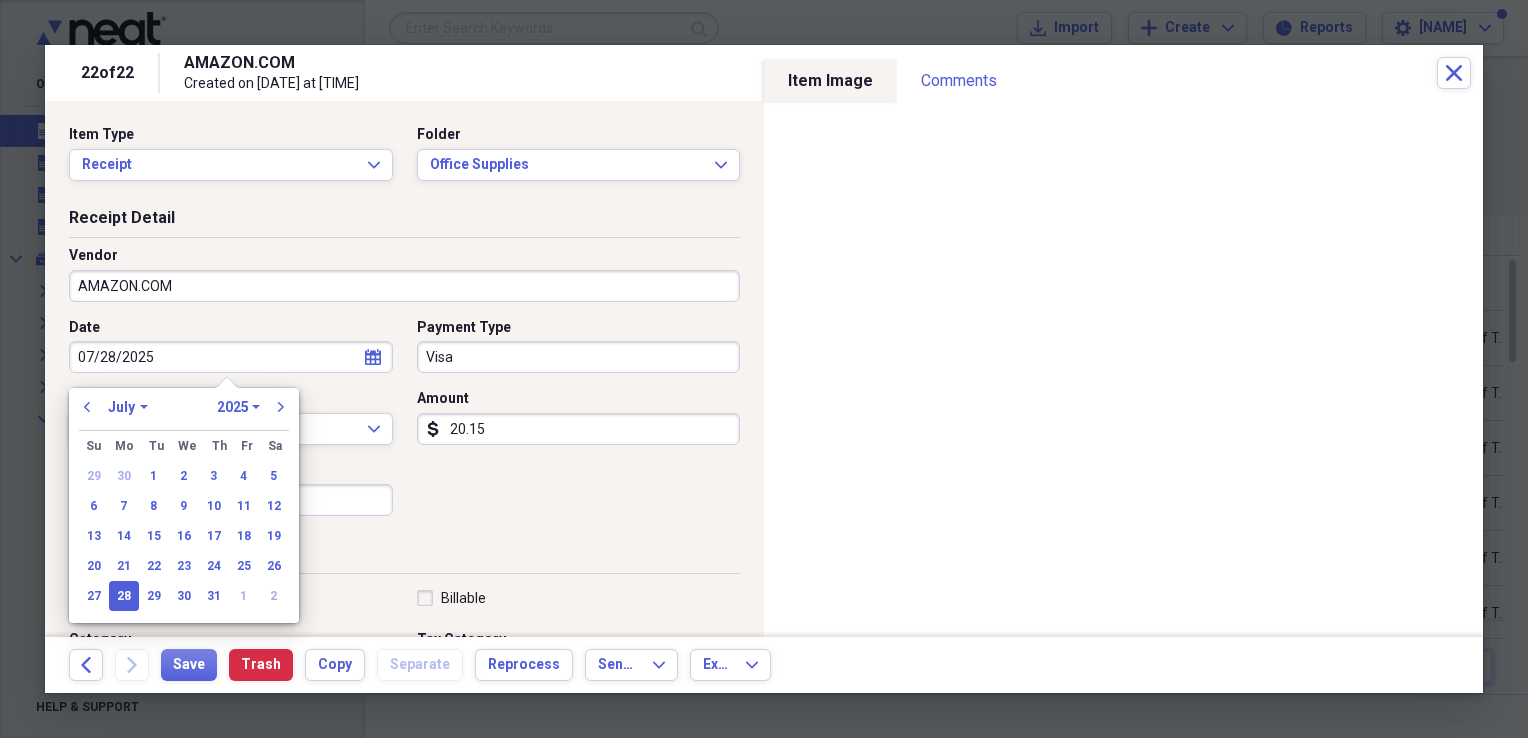 type on "07/28/2025" 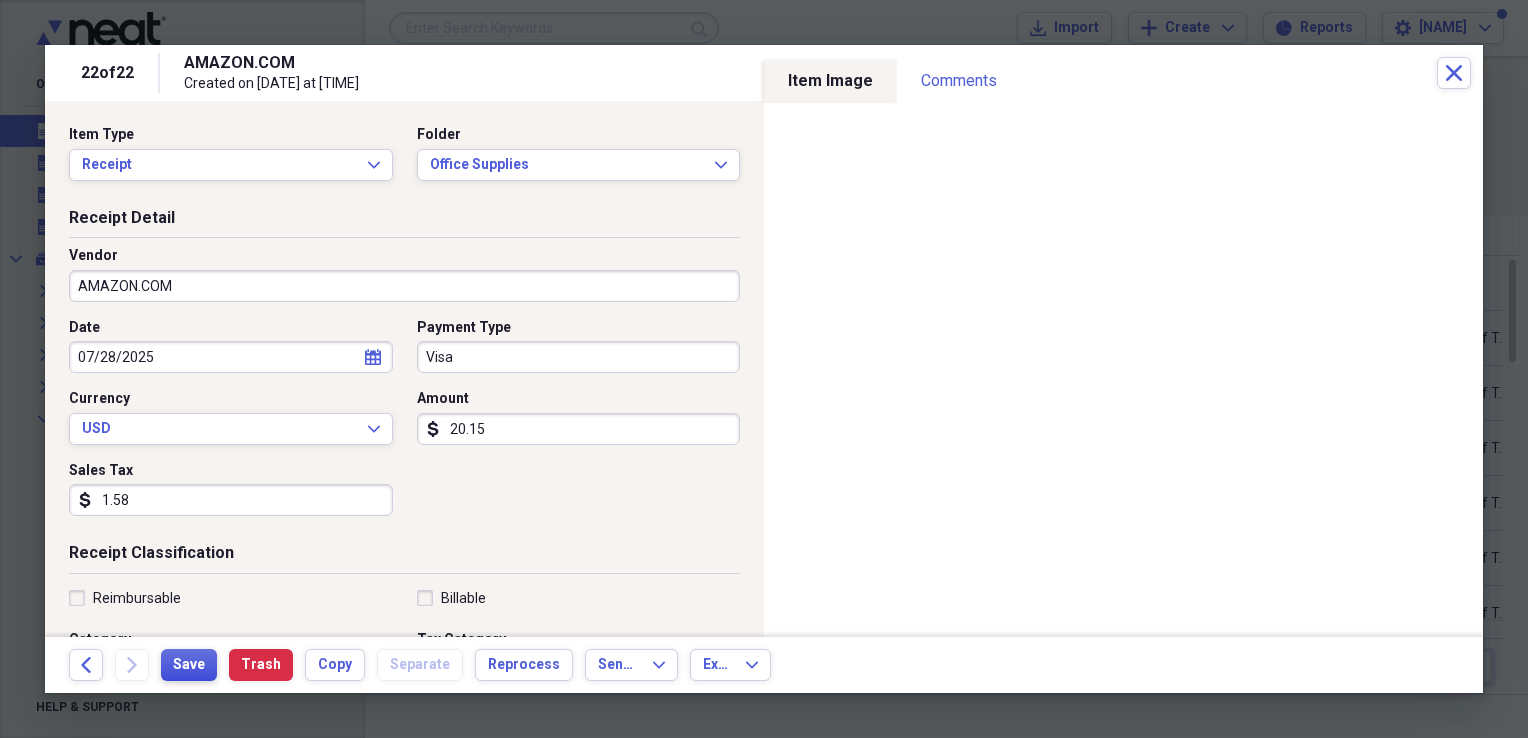 click on "Save" at bounding box center [189, 665] 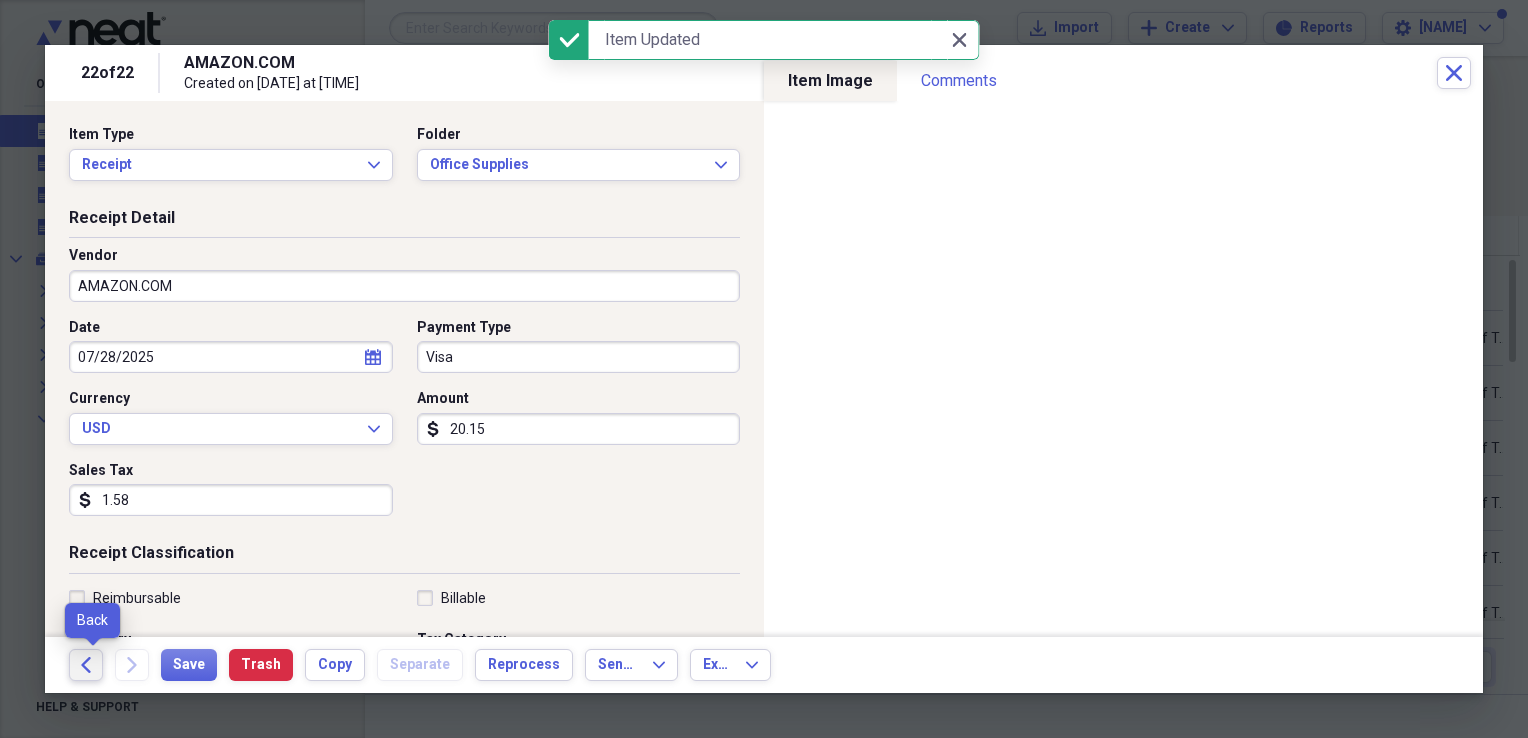 click on "Back" 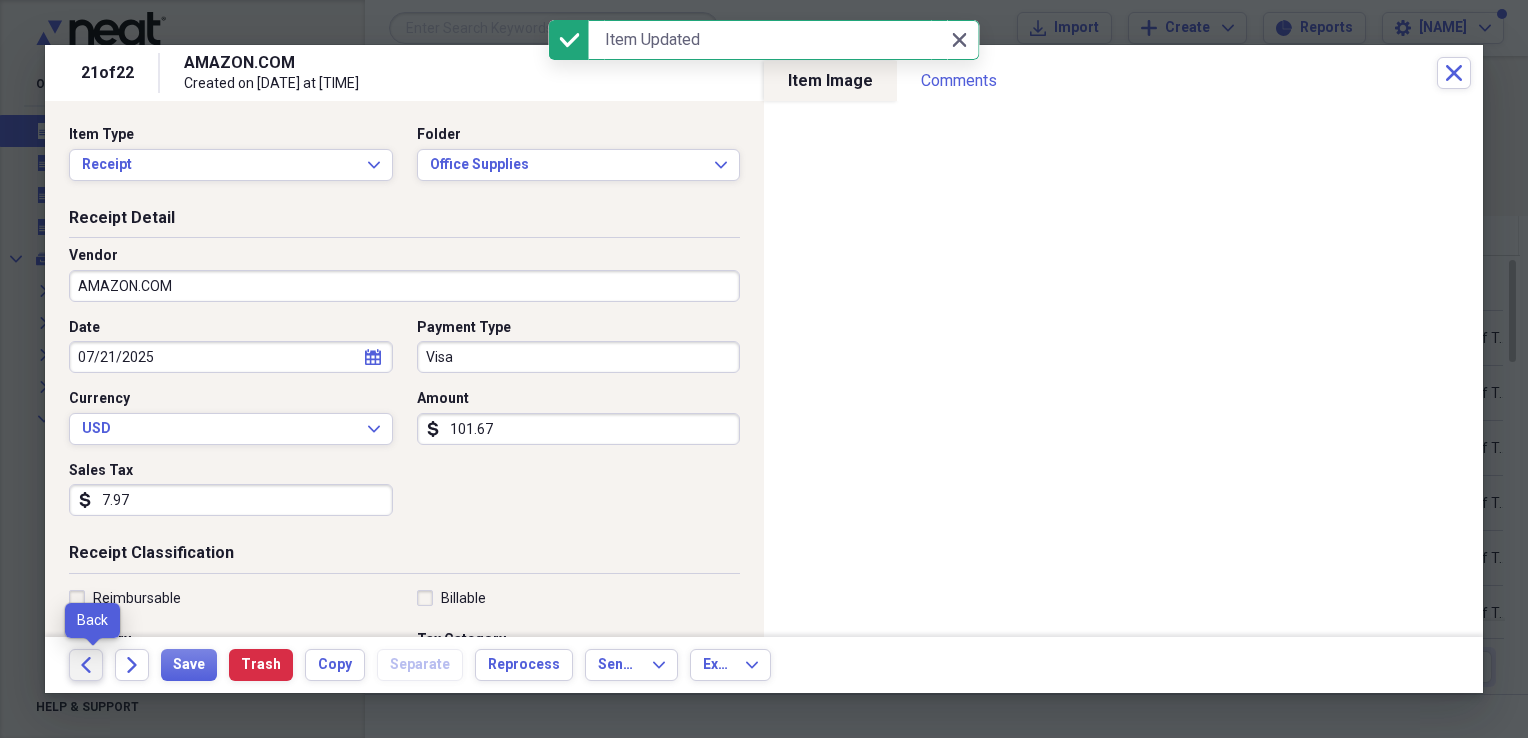 click on "Back" 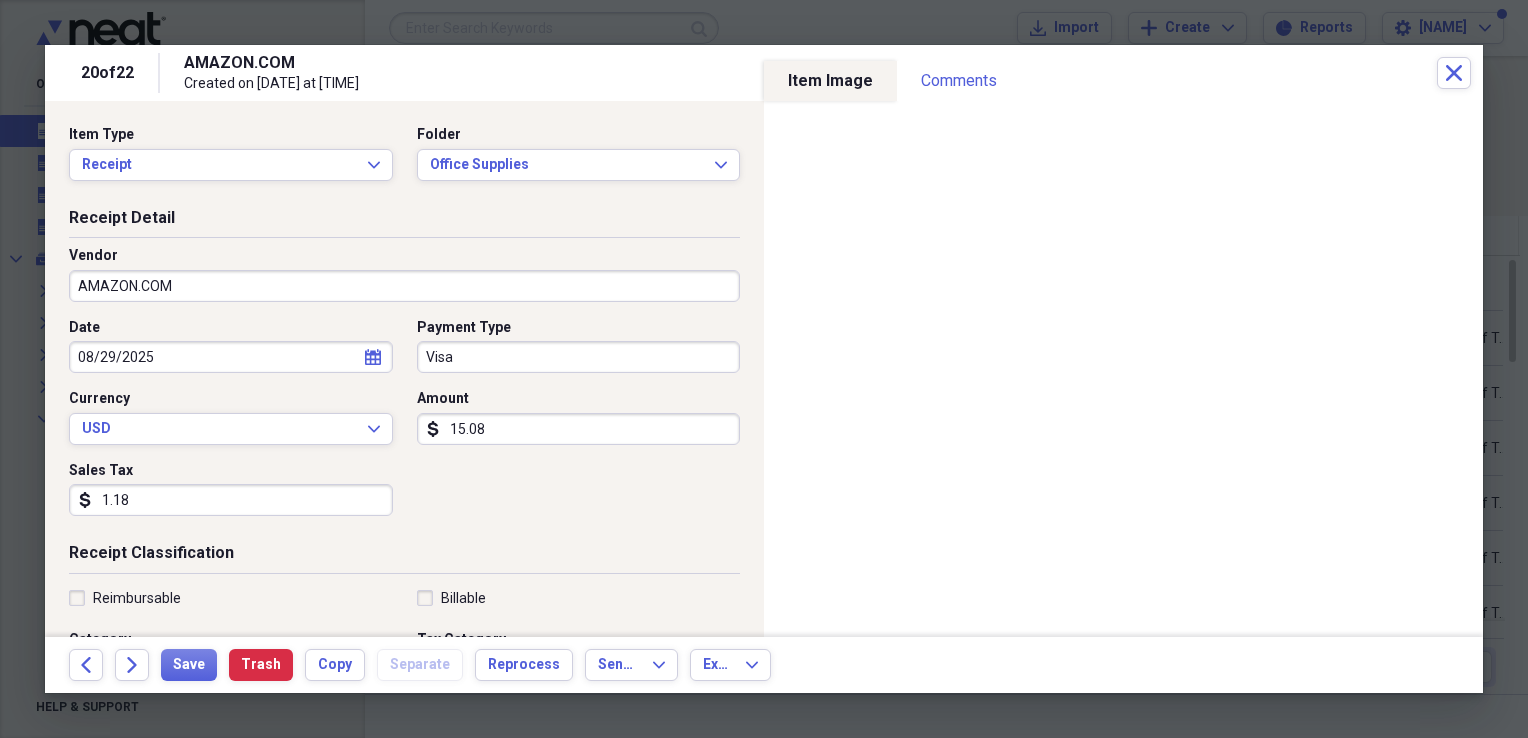 select on "7" 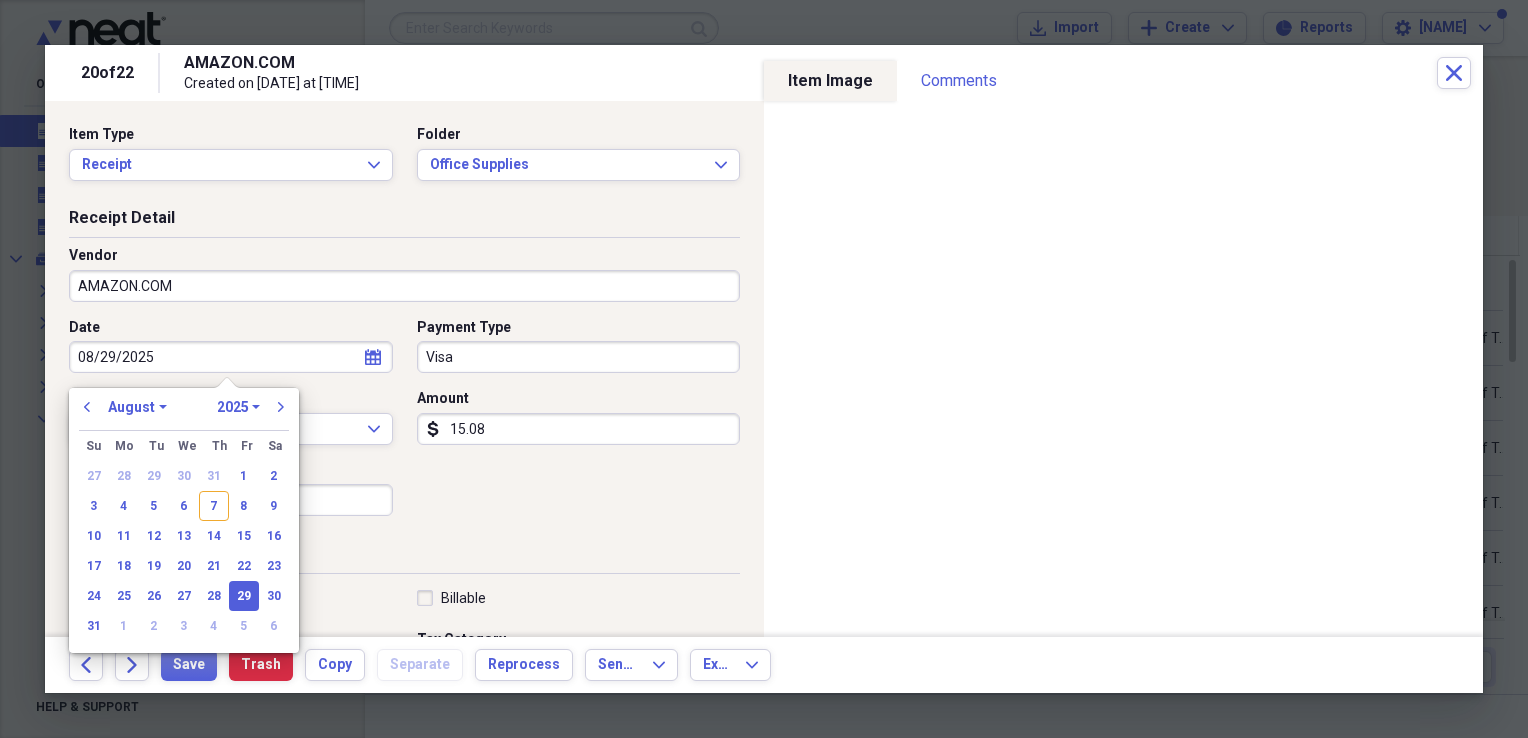 drag, startPoint x: 91, startPoint y: 354, endPoint x: 84, endPoint y: 370, distance: 17.464249 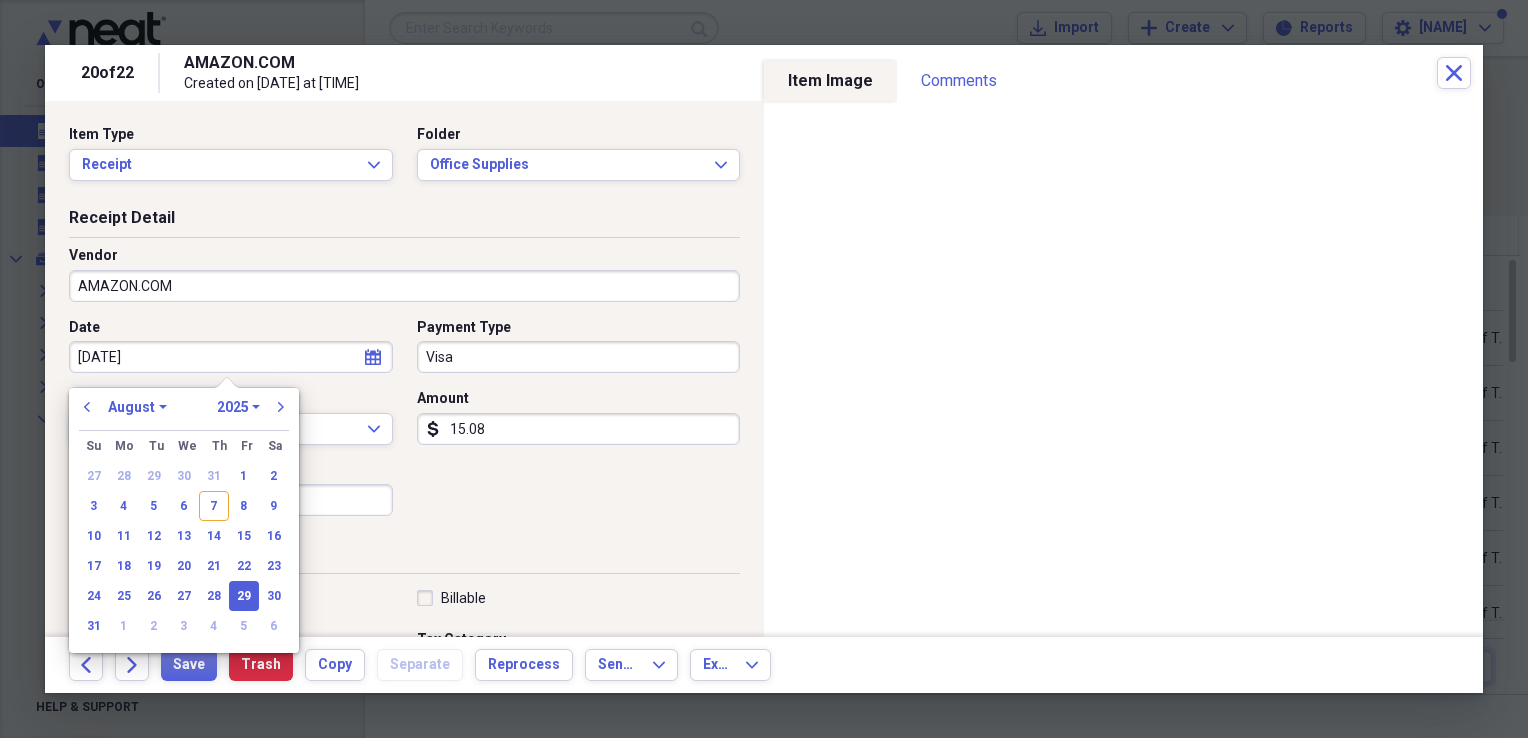 type on "07/29/2025" 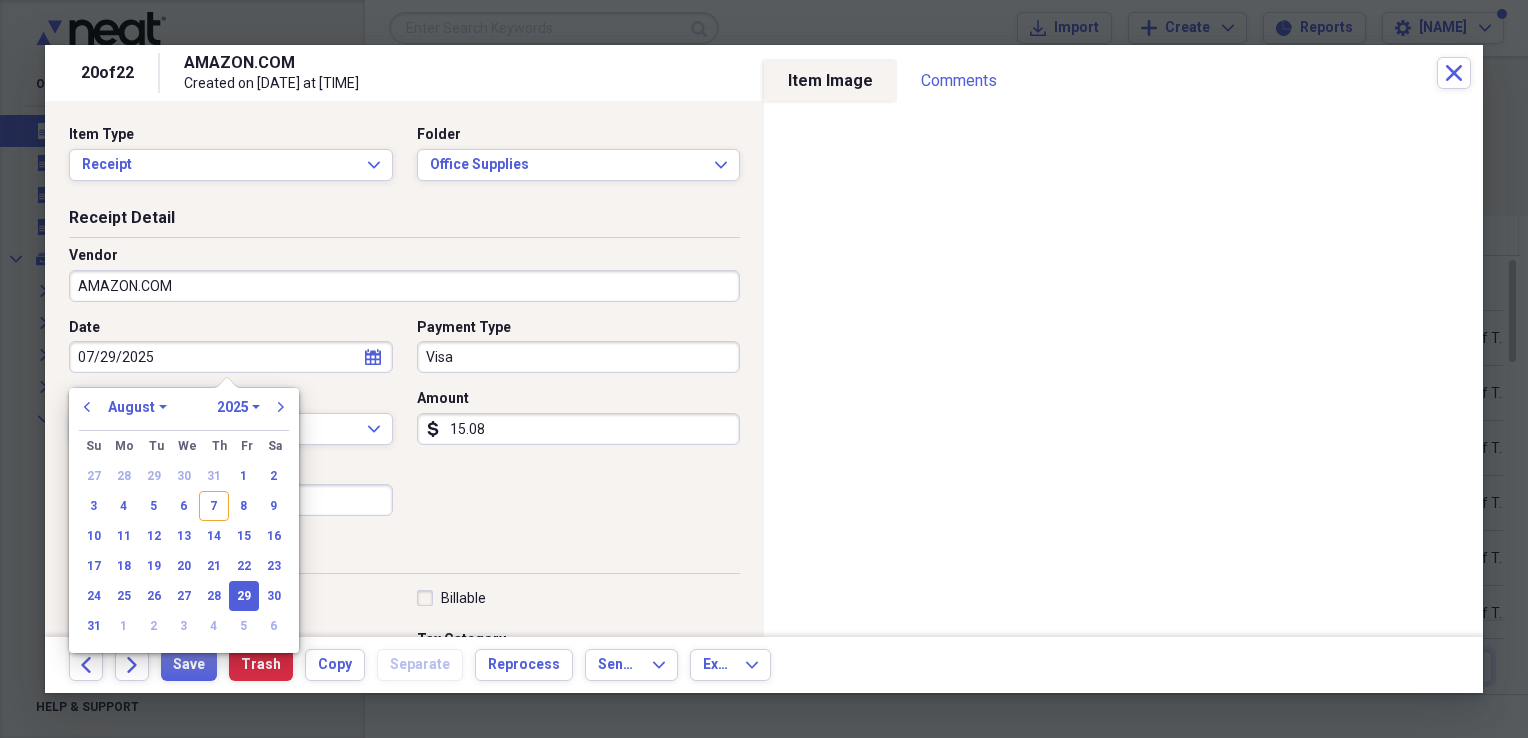 select on "6" 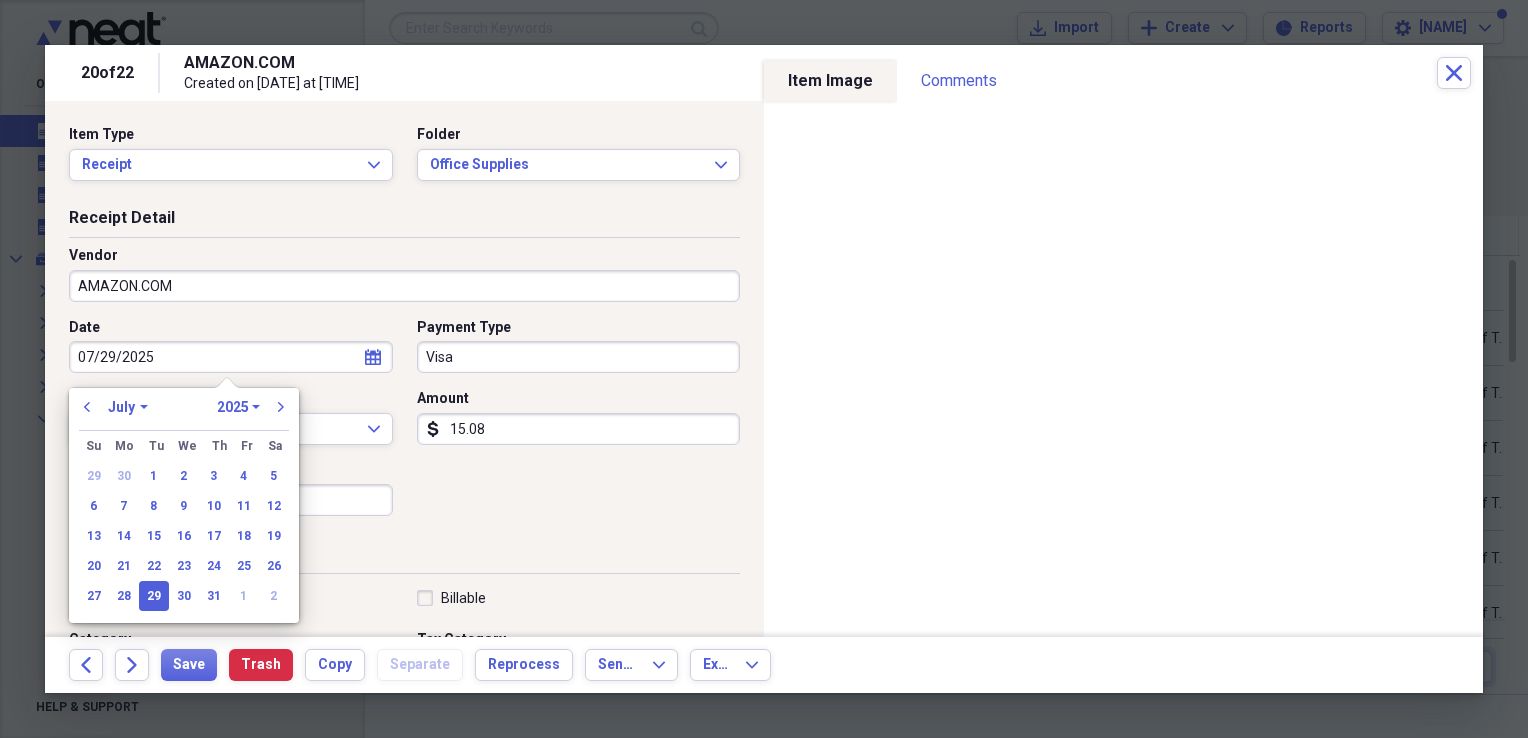 type on "07/29/2025" 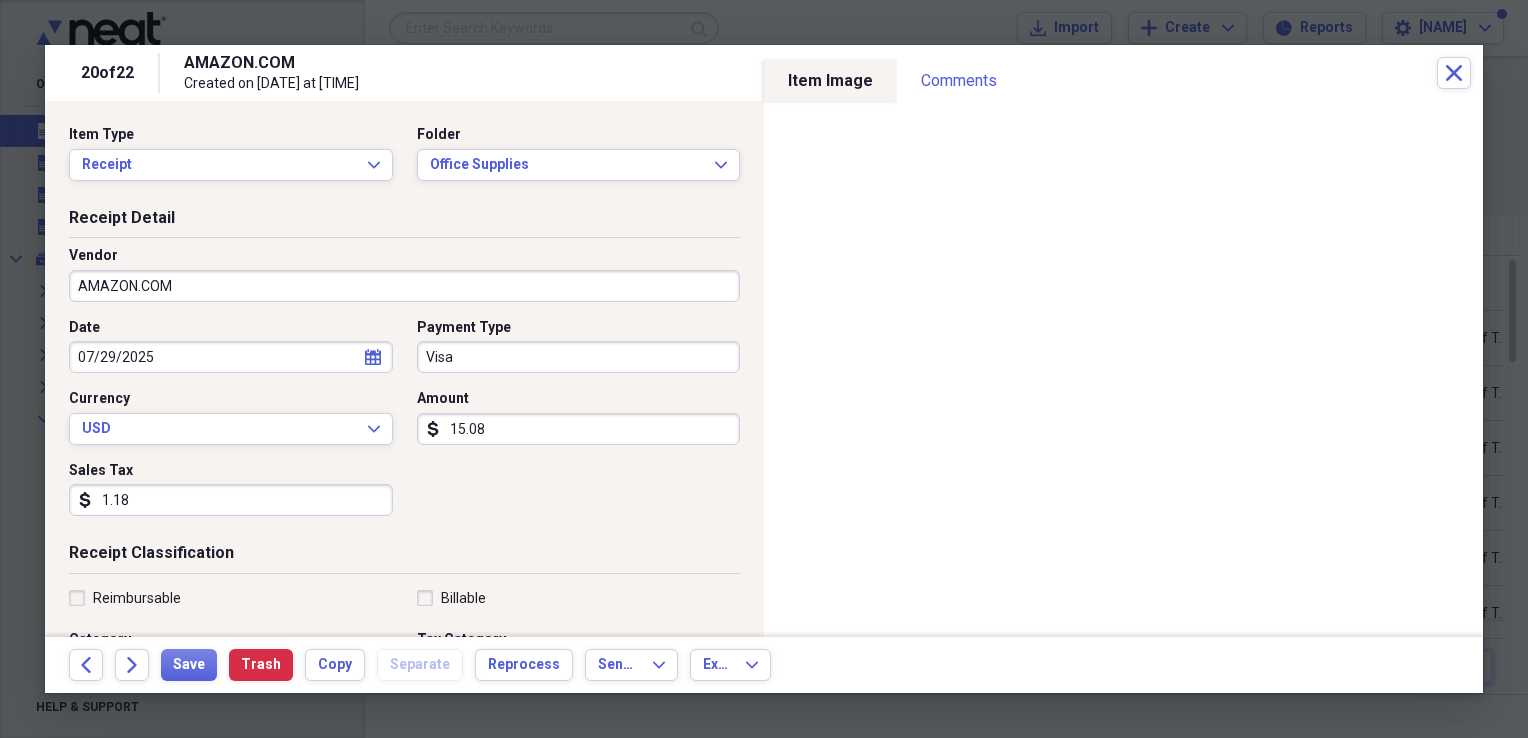 click on "Date 07/29/2025 calendar Calendar Payment Type Visa Currency USD Expand Amount dollar-sign 15.08 Sales Tax dollar-sign 1.18" at bounding box center [404, 425] 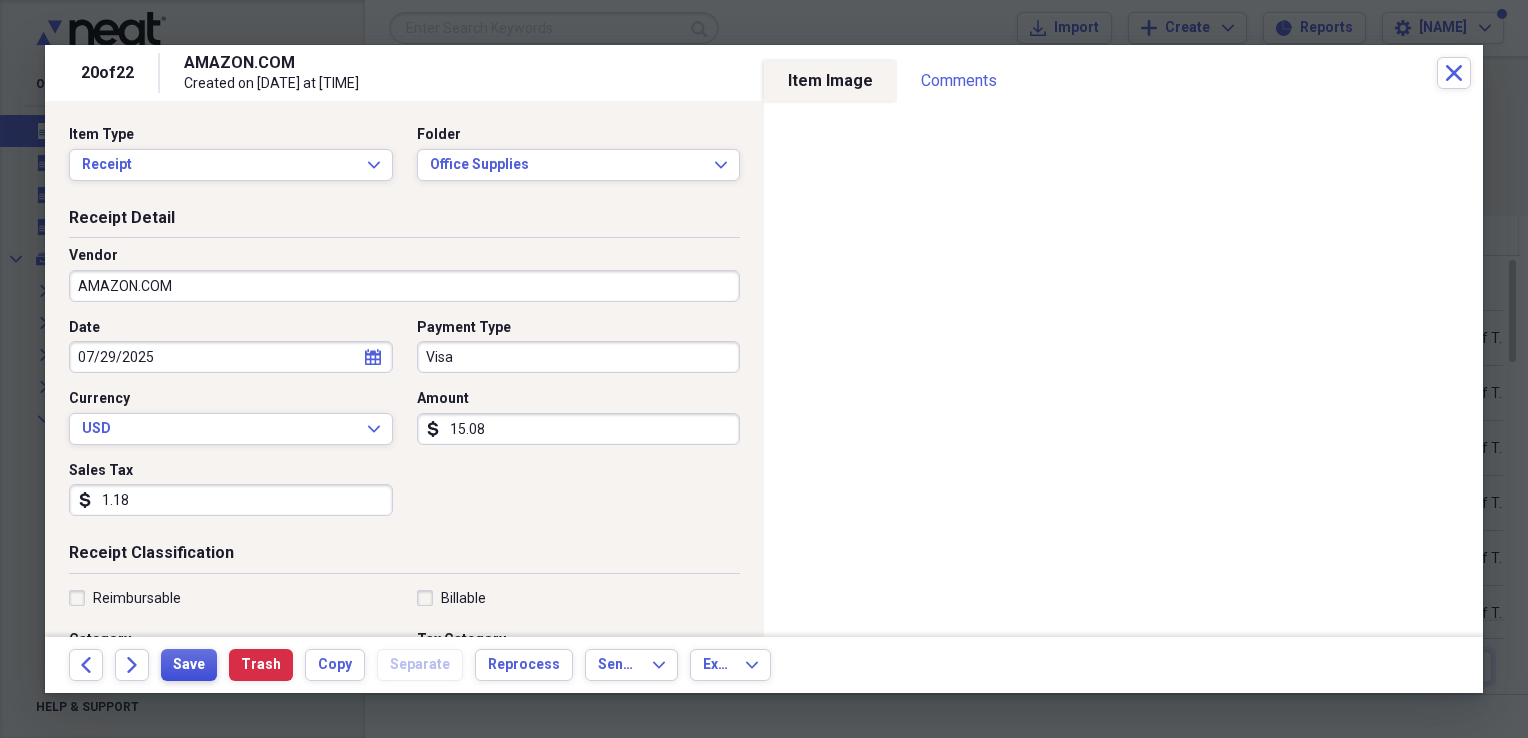 click on "Save" at bounding box center [189, 665] 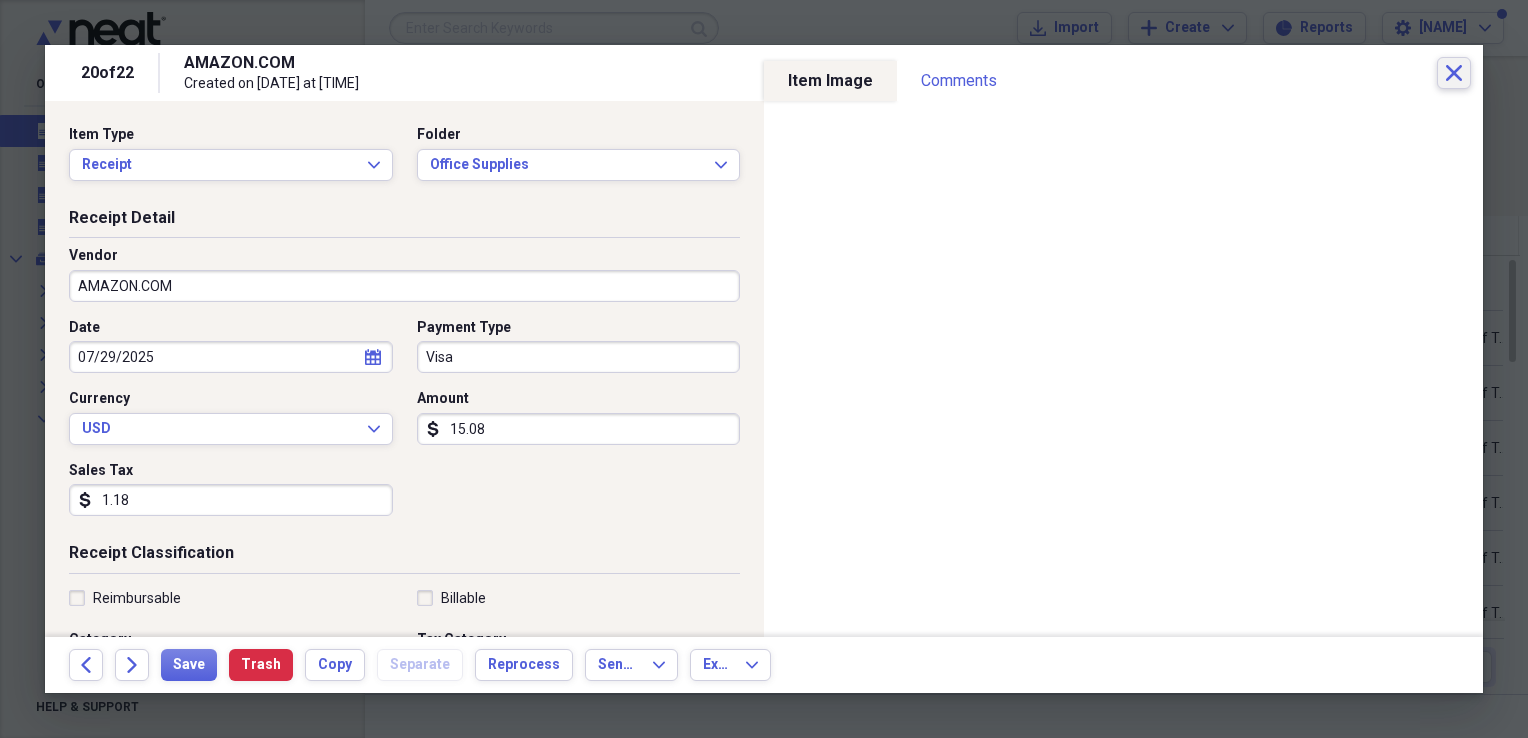click on "Close" at bounding box center [1454, 73] 